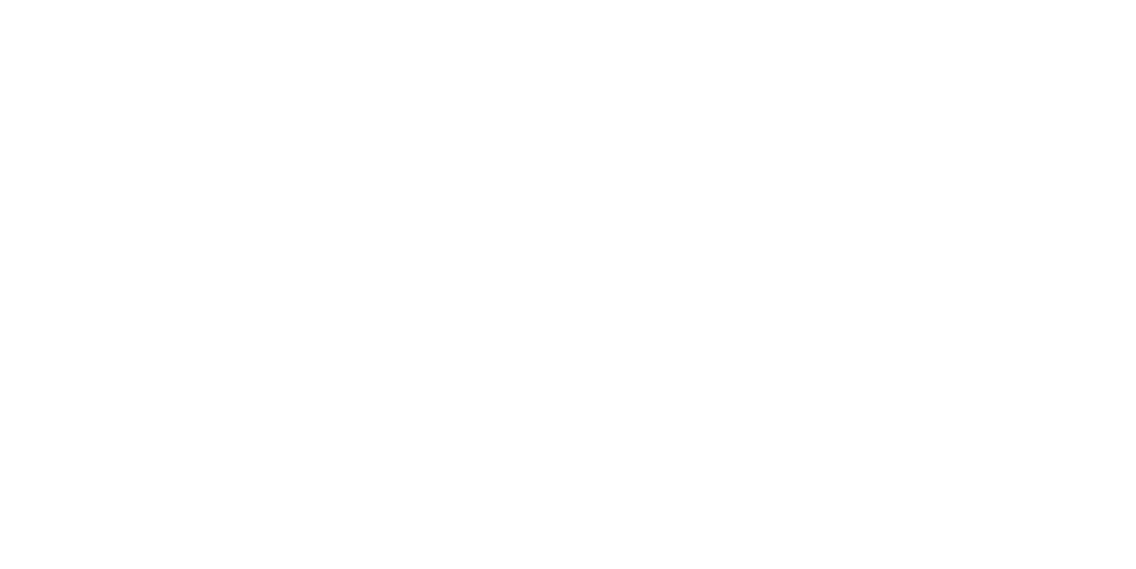 scroll, scrollTop: 0, scrollLeft: 0, axis: both 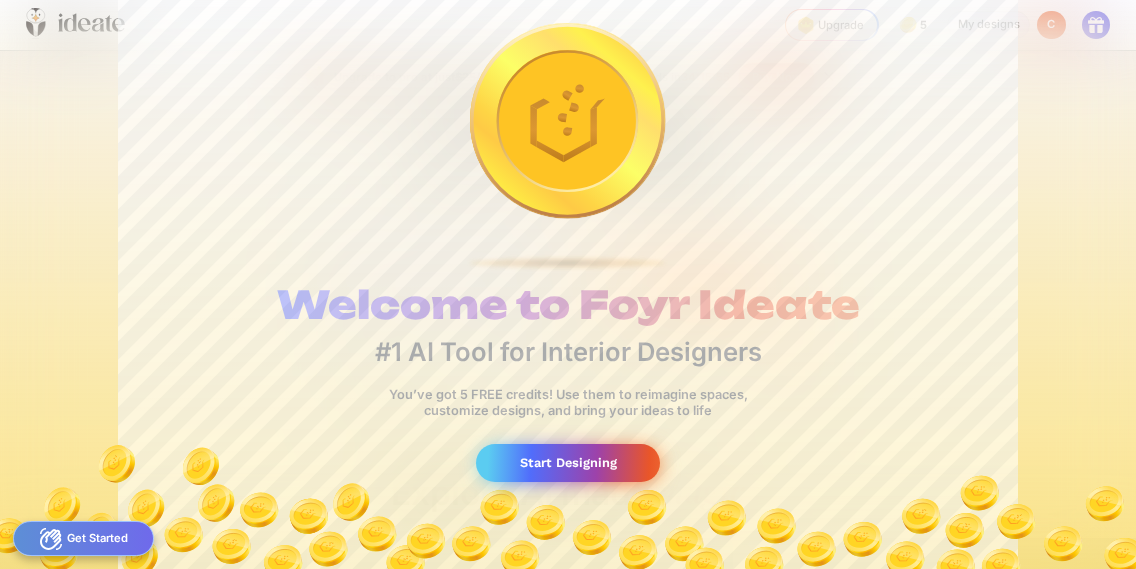 click on "Start Designing" at bounding box center (567, 462) 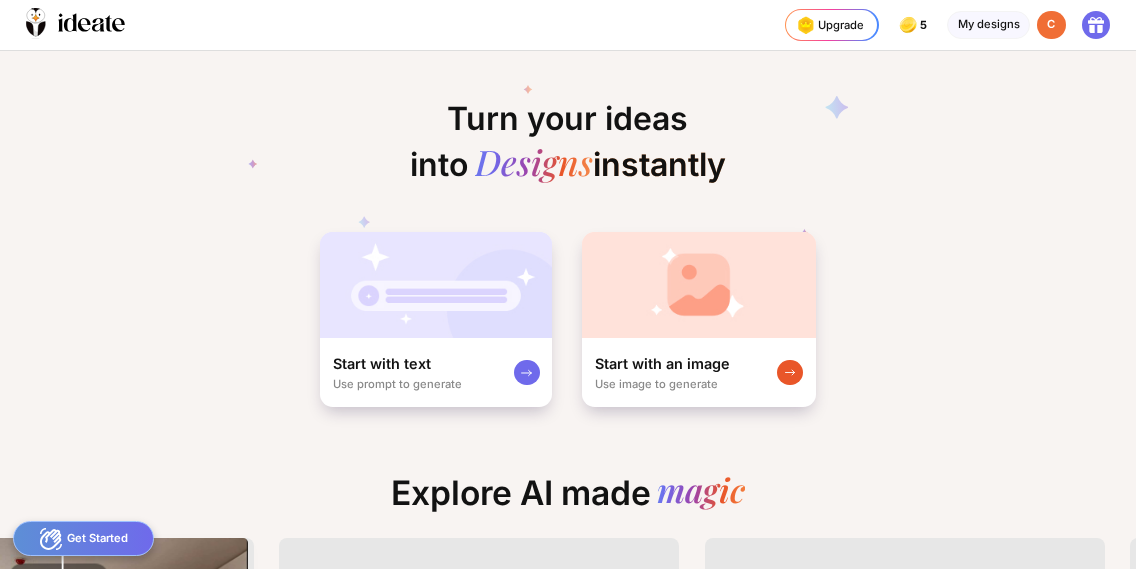 scroll, scrollTop: 0, scrollLeft: 340, axis: horizontal 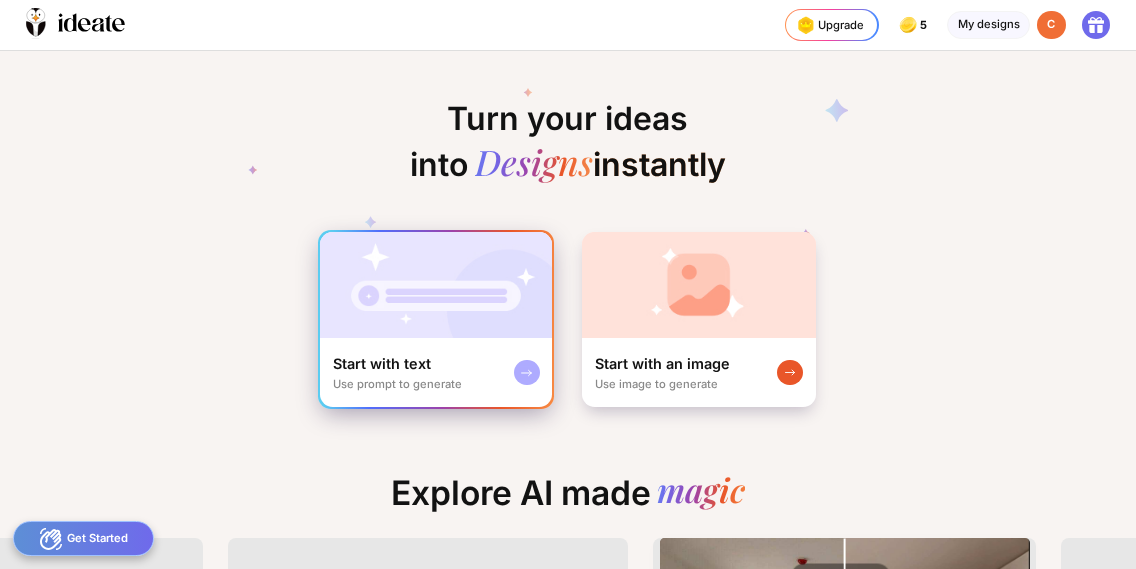 click at bounding box center (436, 285) 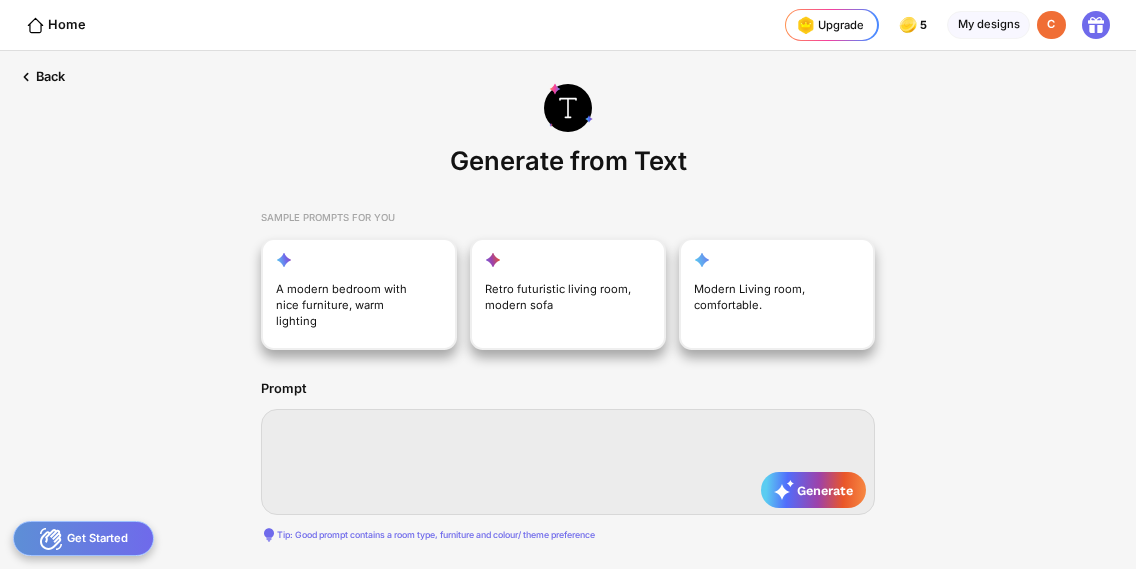 drag, startPoint x: 416, startPoint y: 414, endPoint x: 348, endPoint y: 433, distance: 70.60453 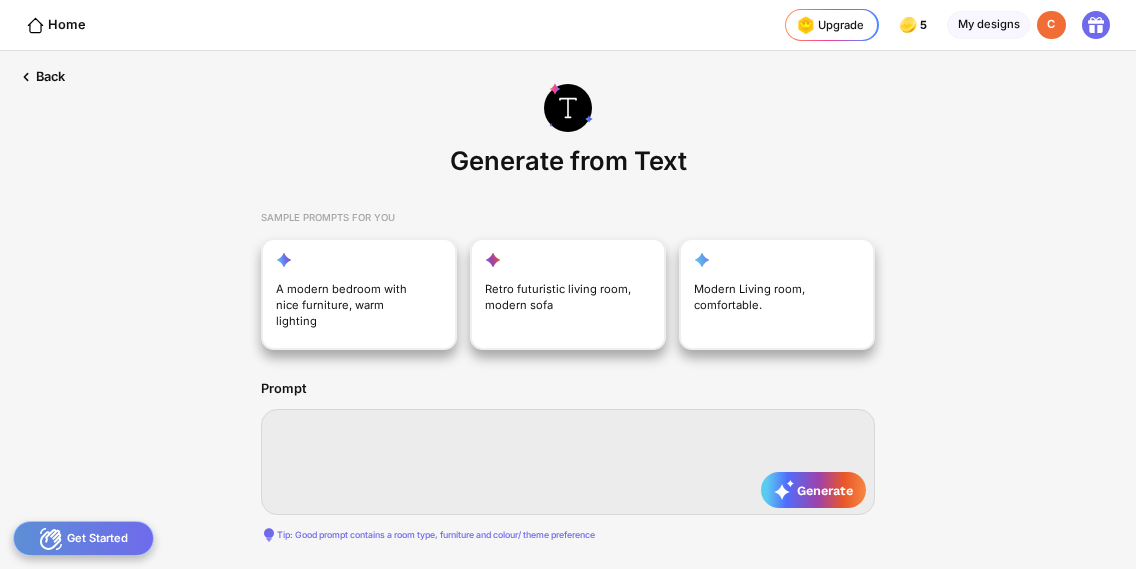 click at bounding box center (568, 462) 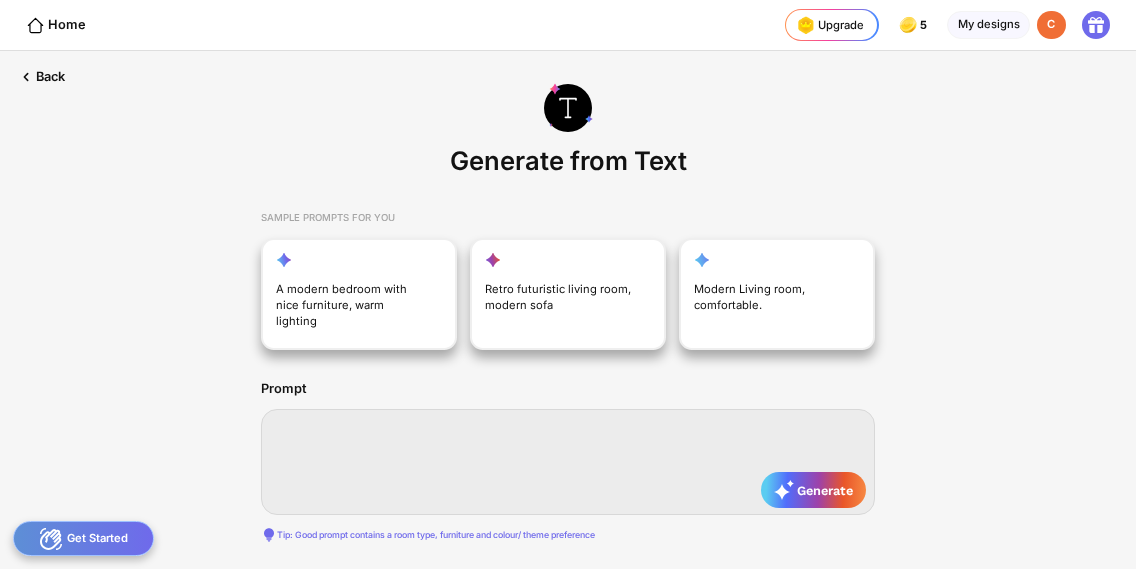 type on "*" 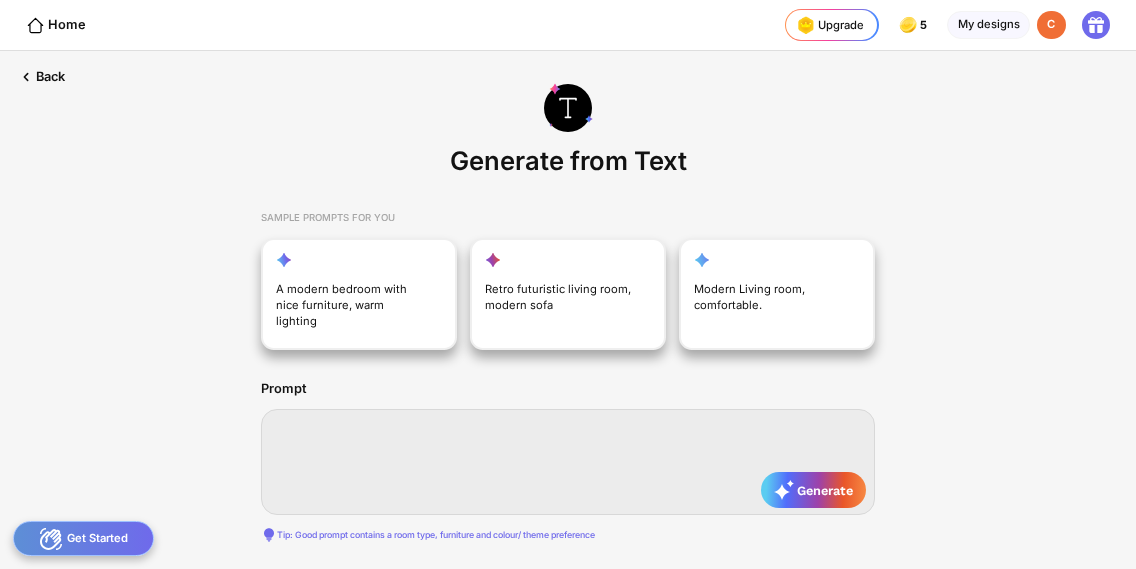 type on "*" 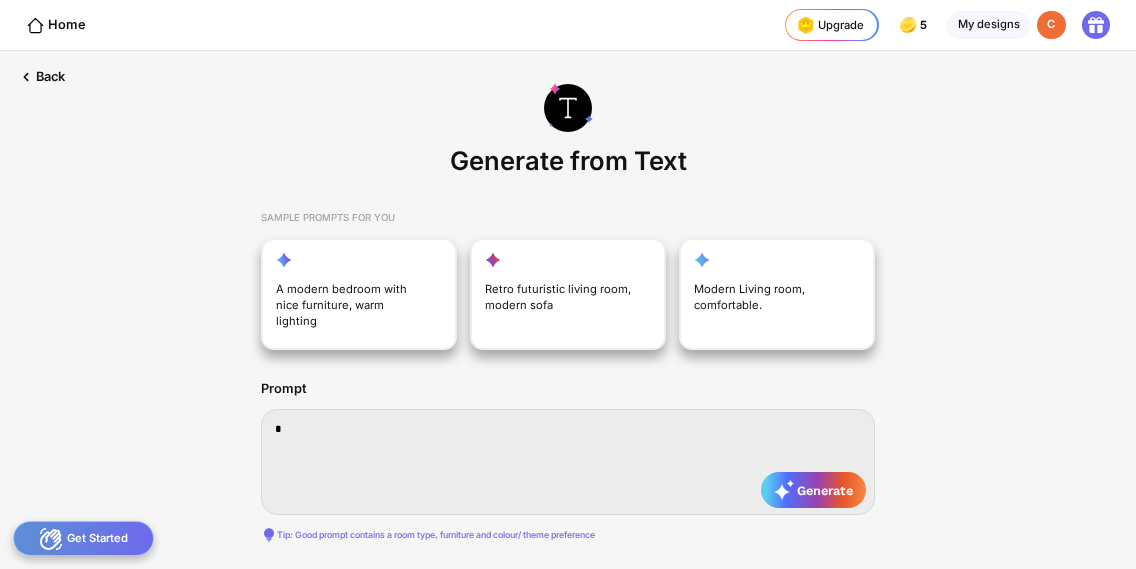 type on "**" 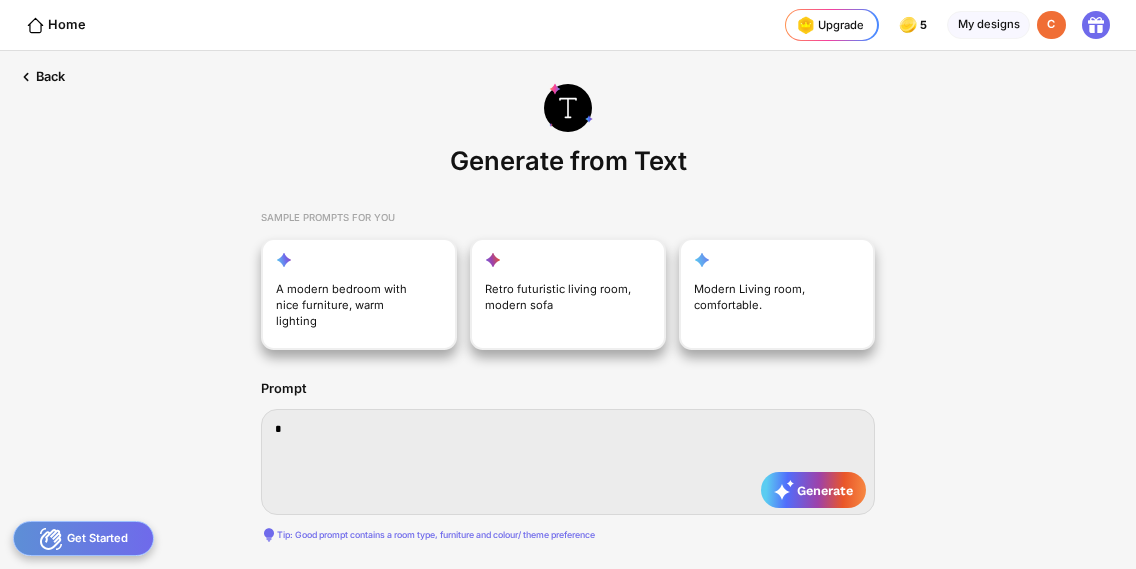 type on "**" 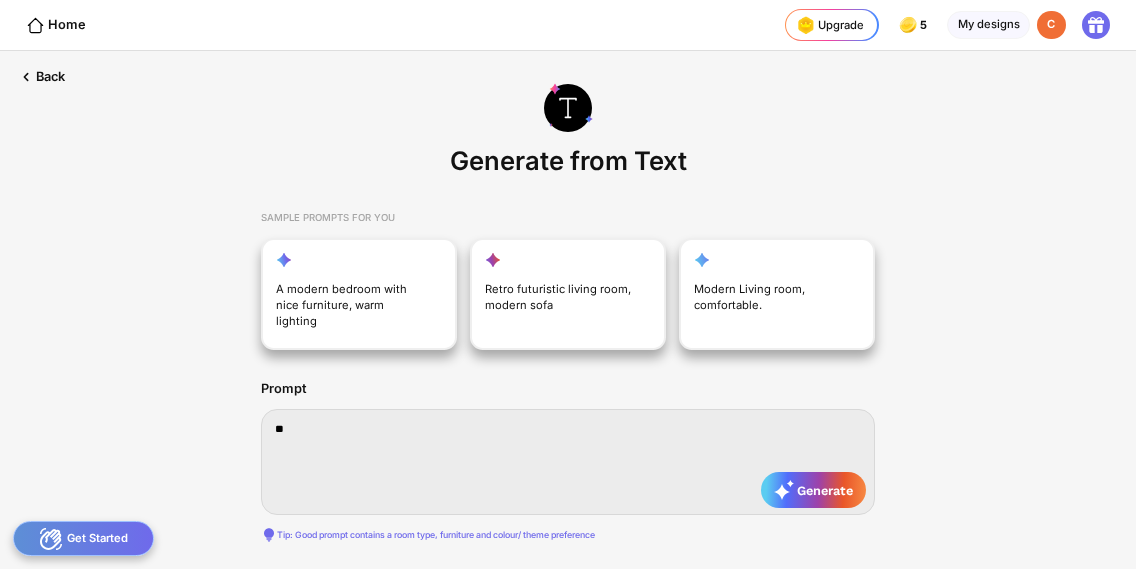 type on "***" 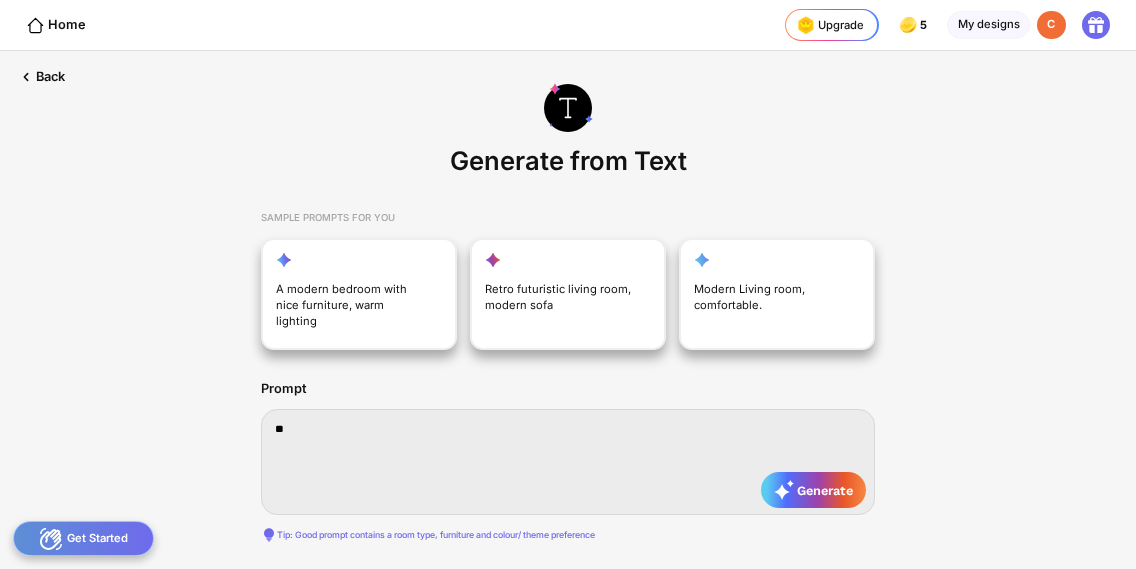 type on "***" 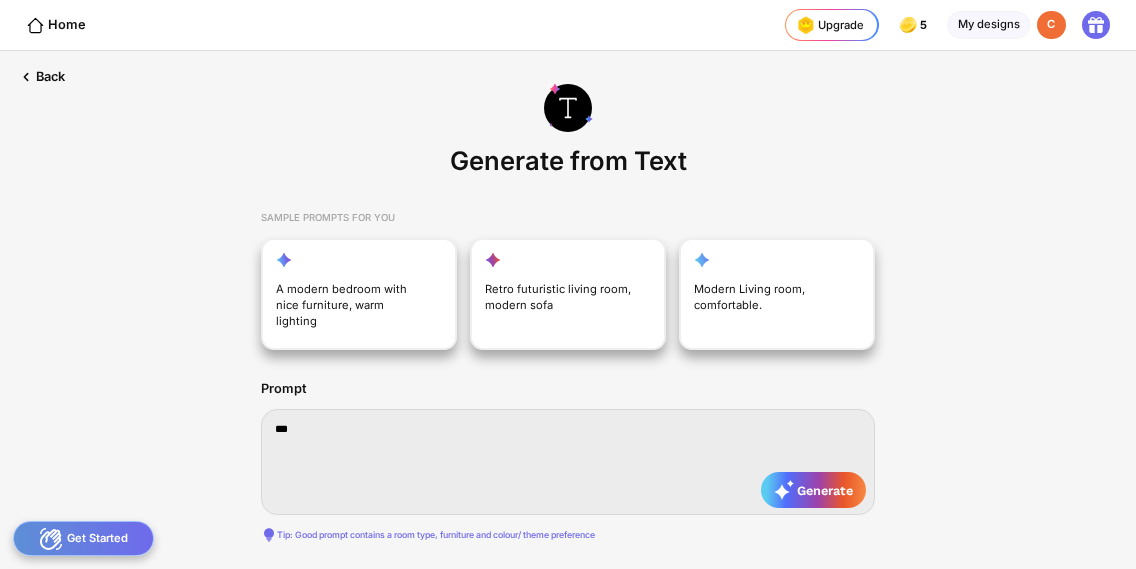 type on "****" 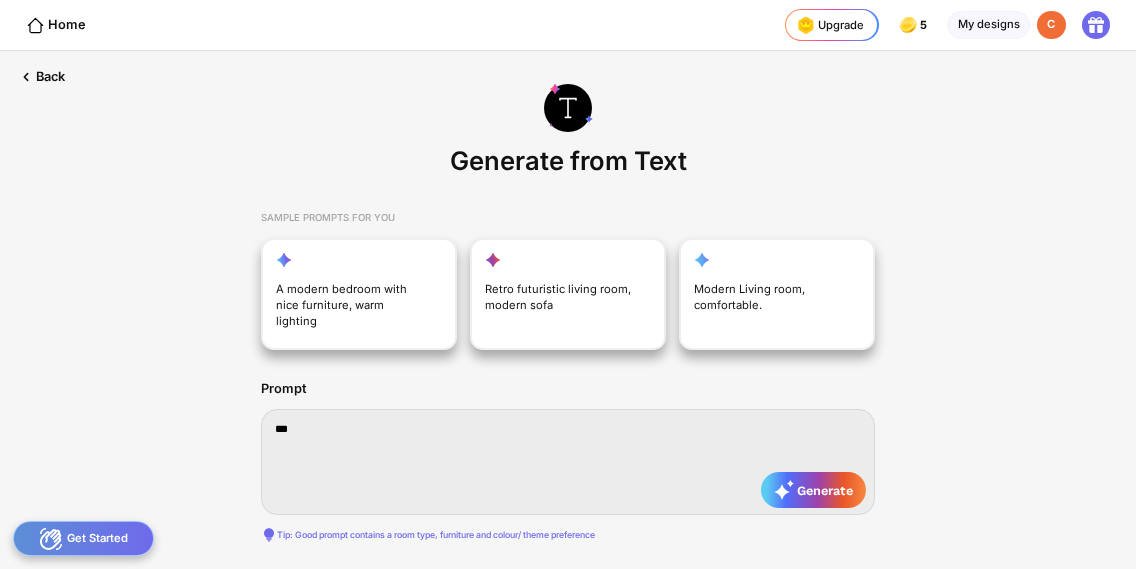 type on "****" 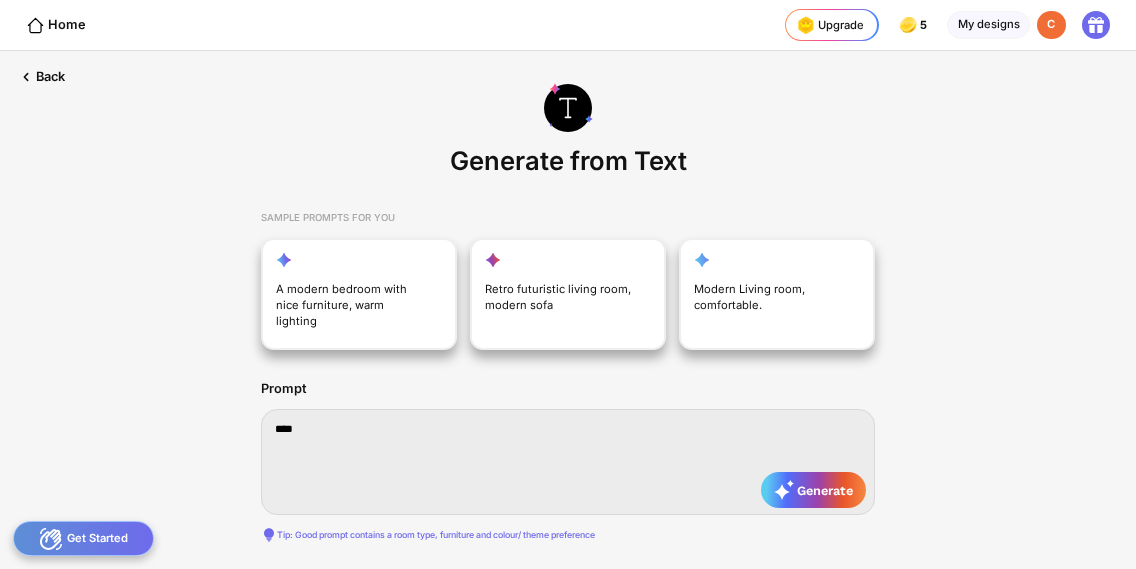 type on "*****" 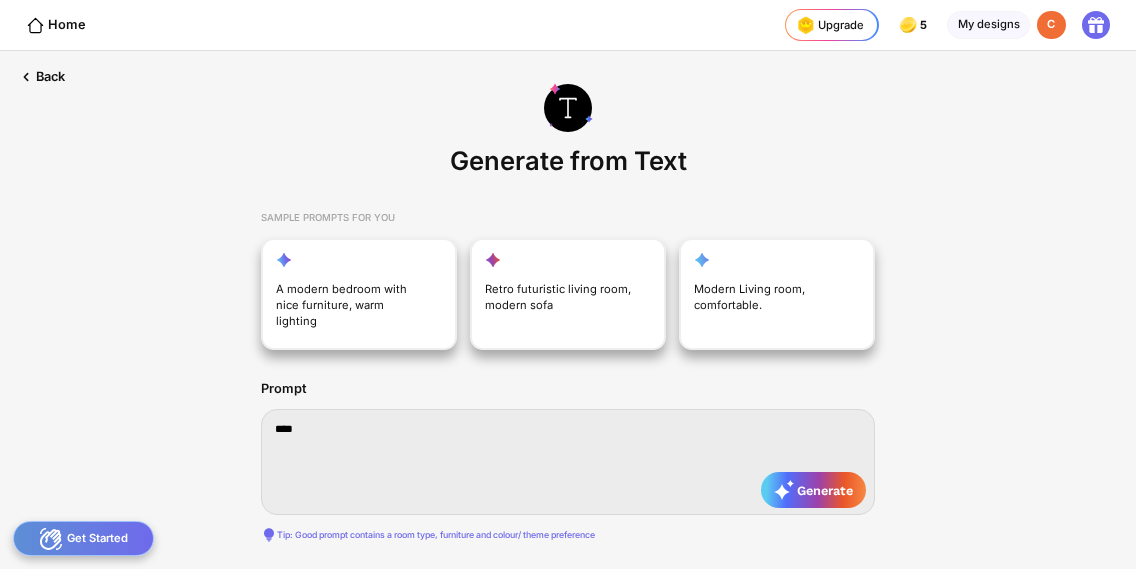 type on "*****" 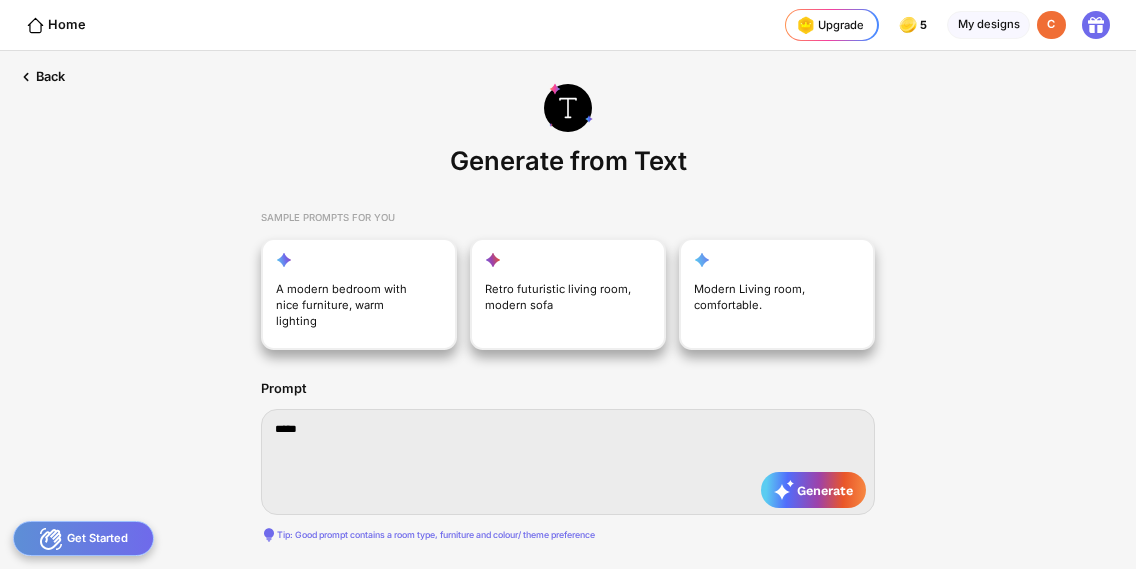 type on "*****" 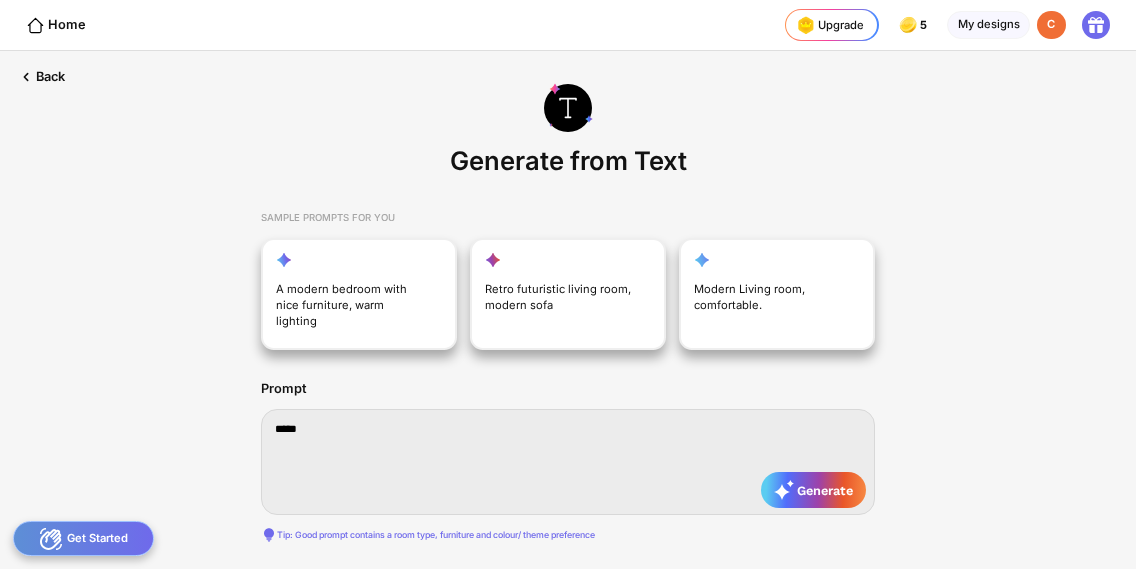 type on "*****" 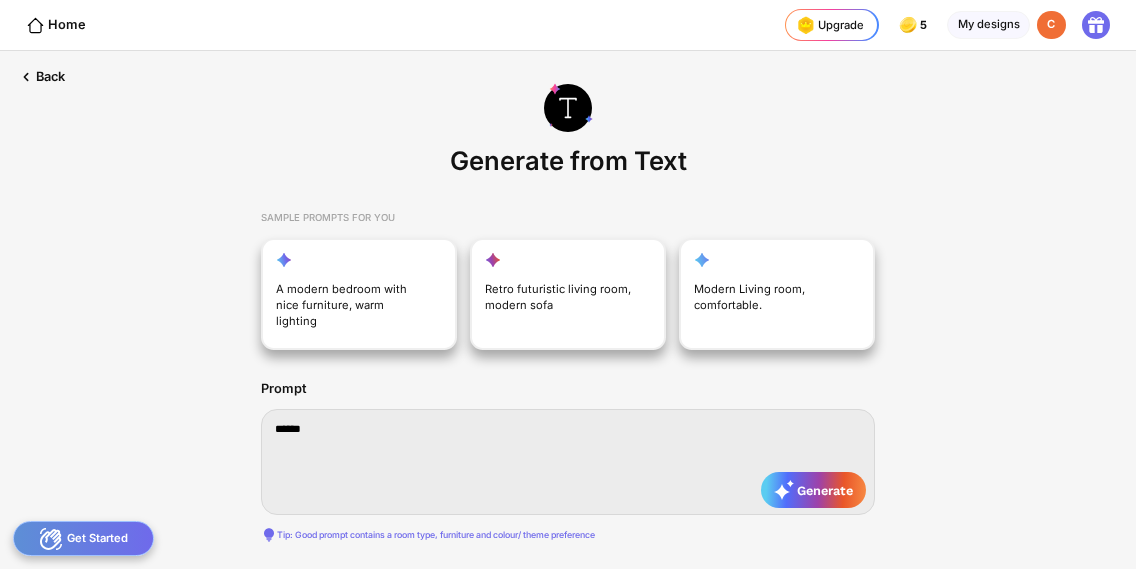 type on "*******" 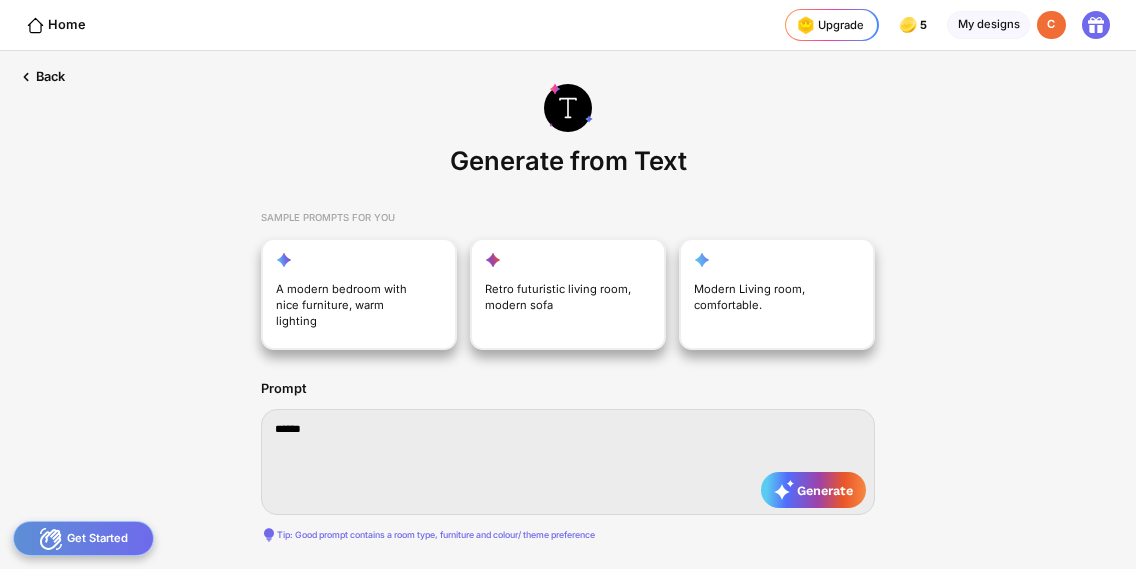 type on "*******" 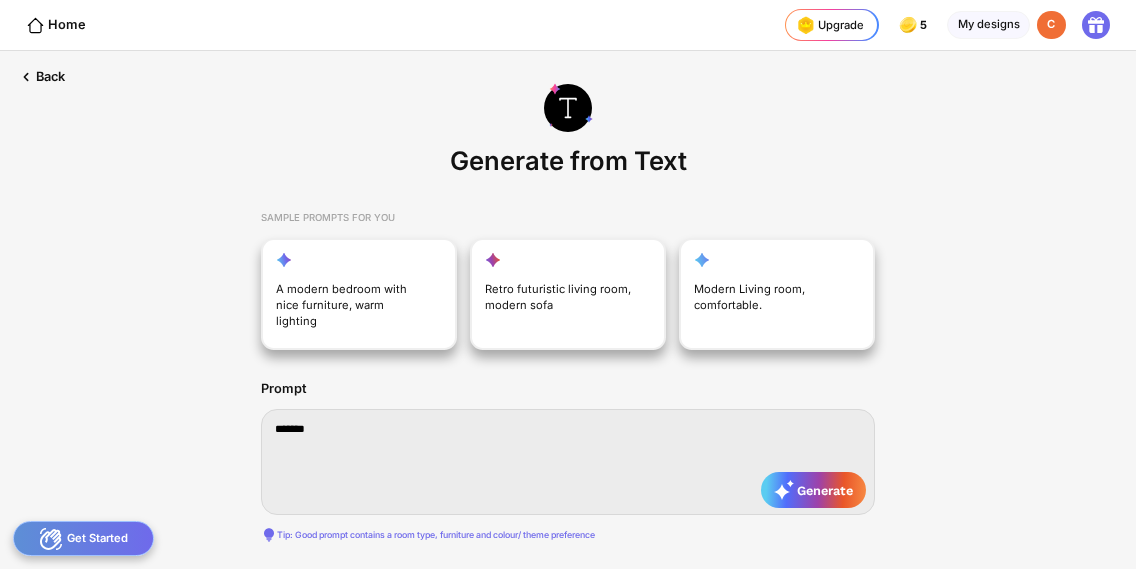 type on "********" 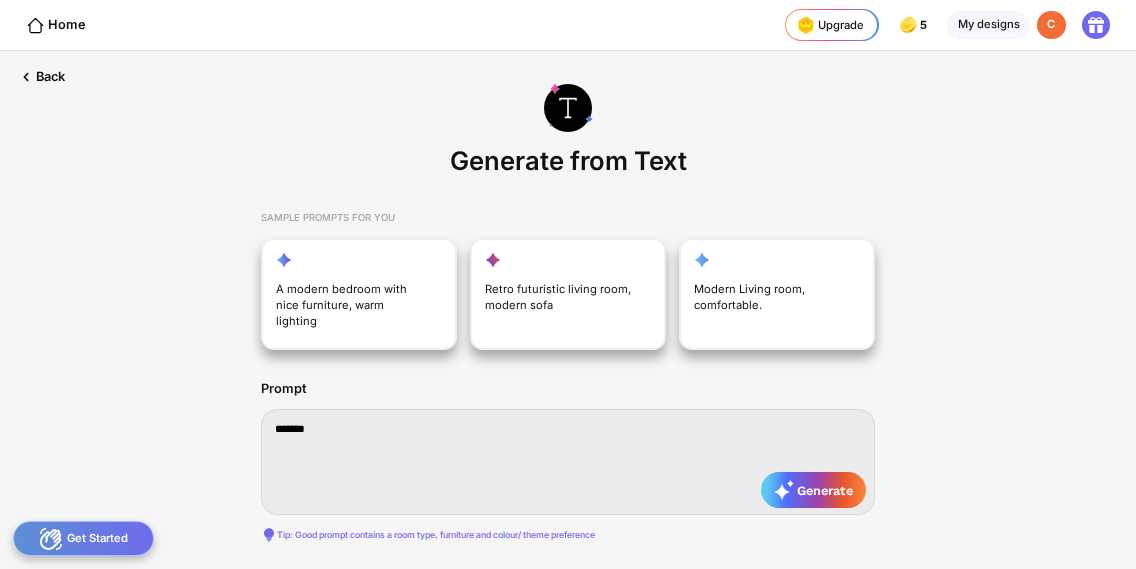 type on "********" 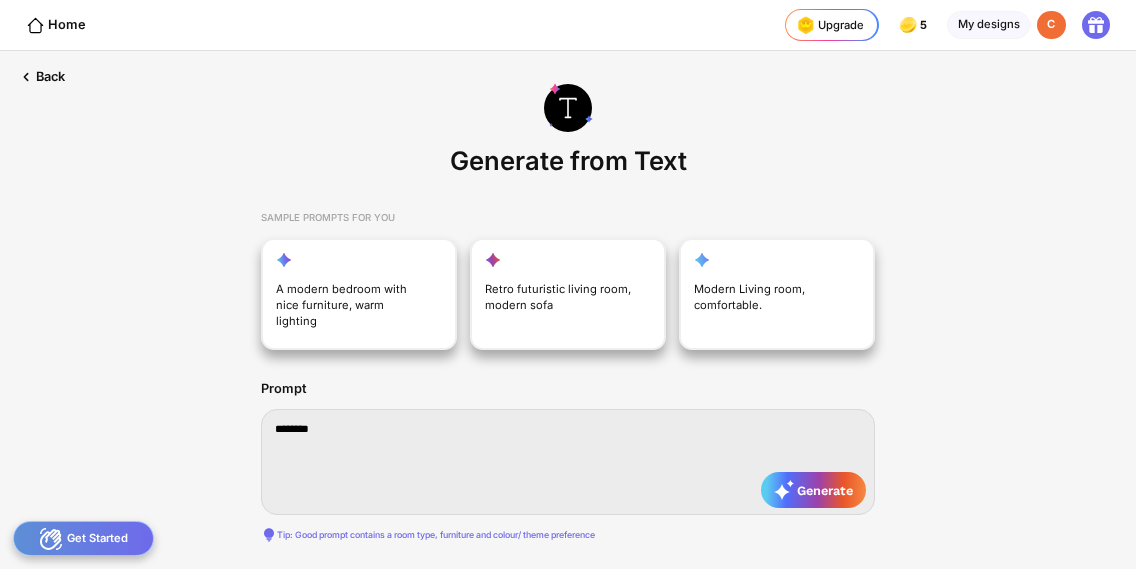 type on "*********" 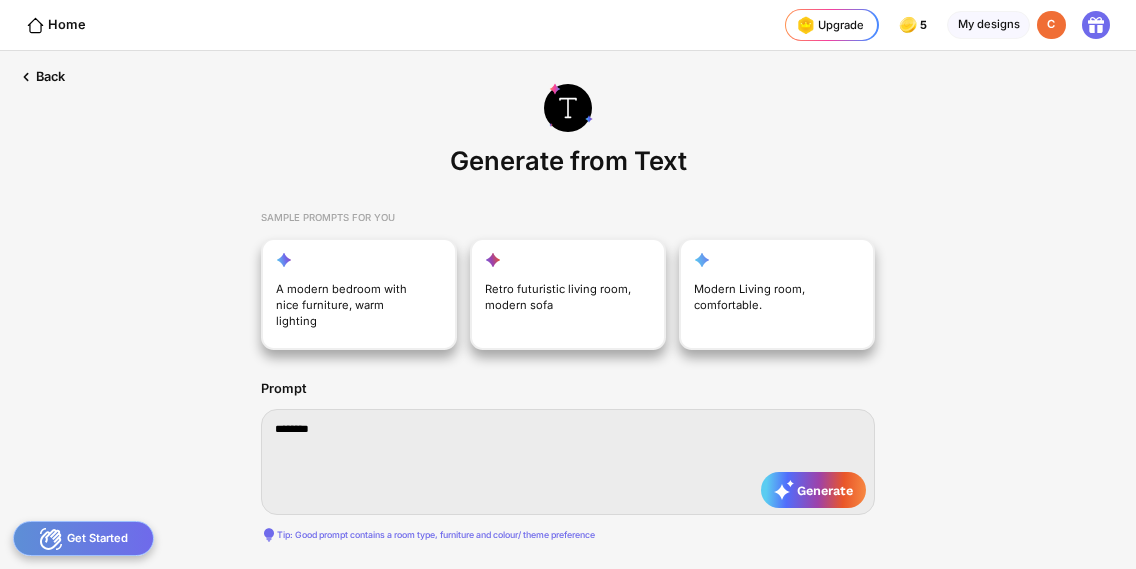 type on "*********" 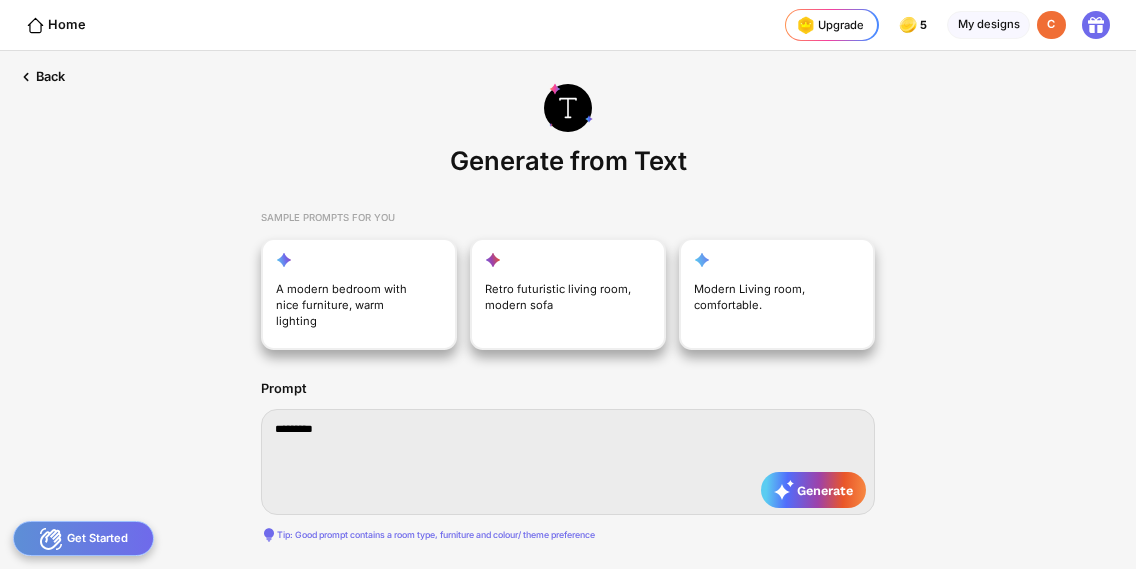 type on "**********" 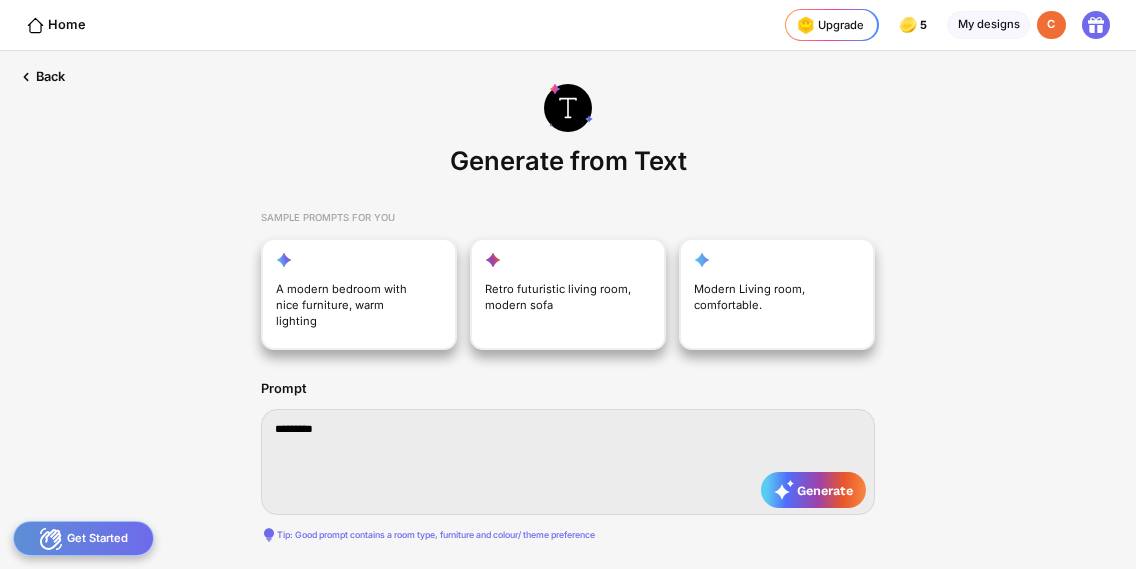 type on "**********" 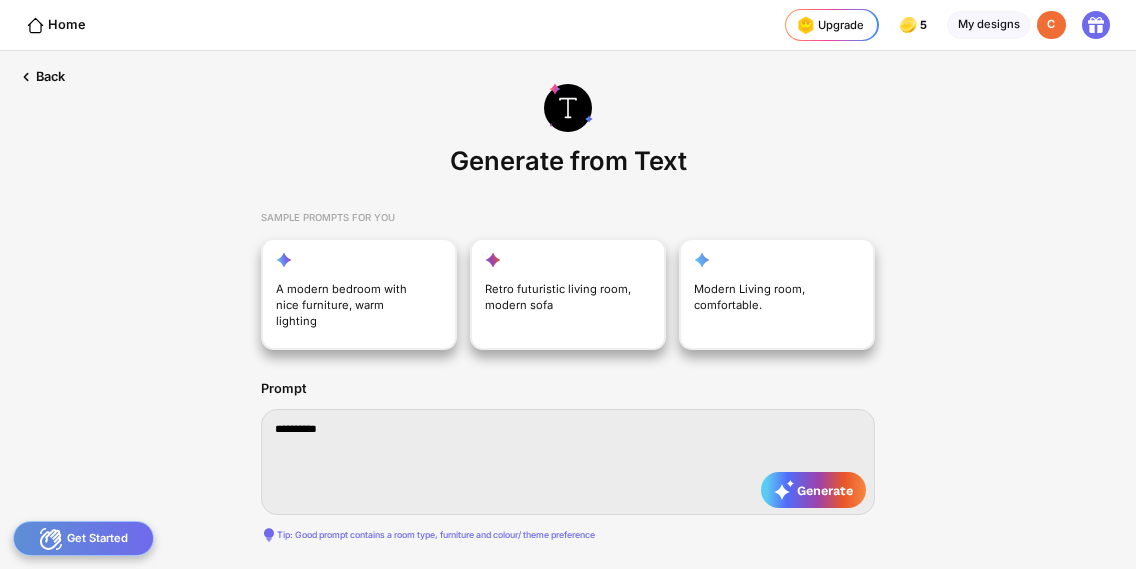 type on "**********" 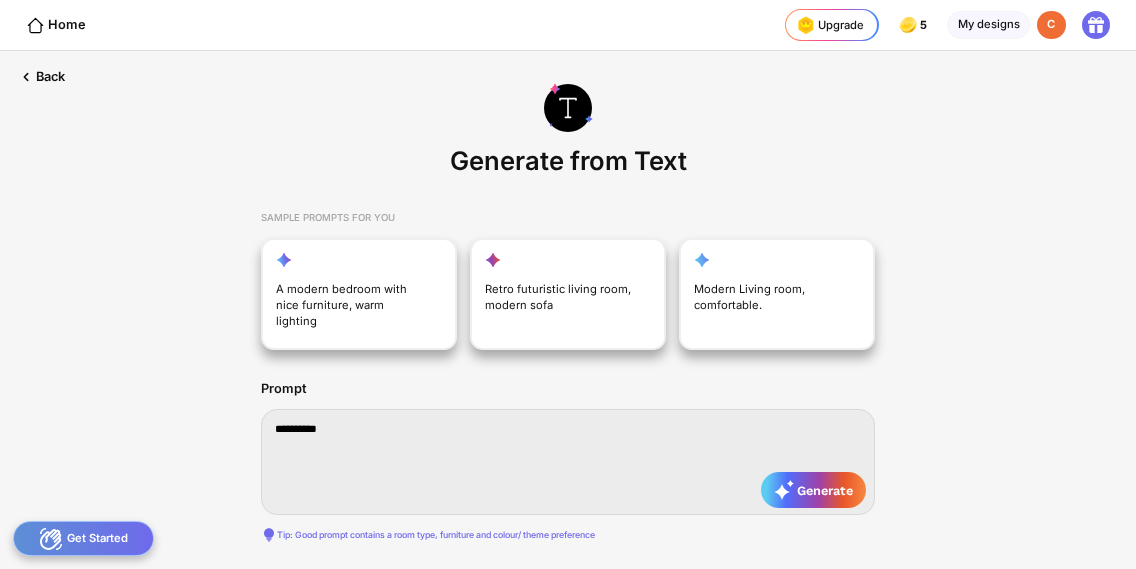 type on "**********" 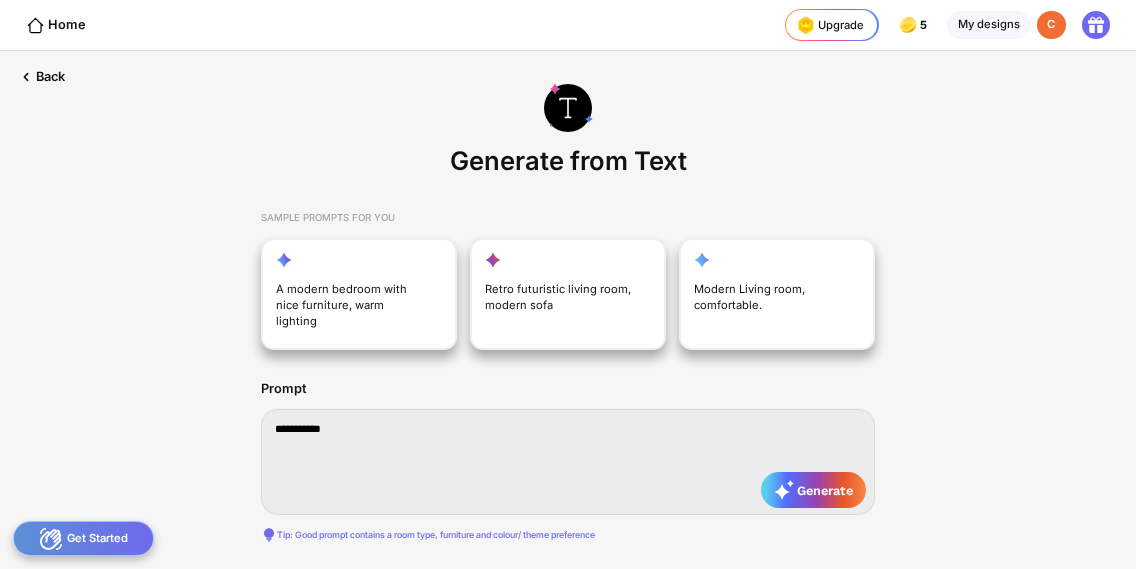 type on "**********" 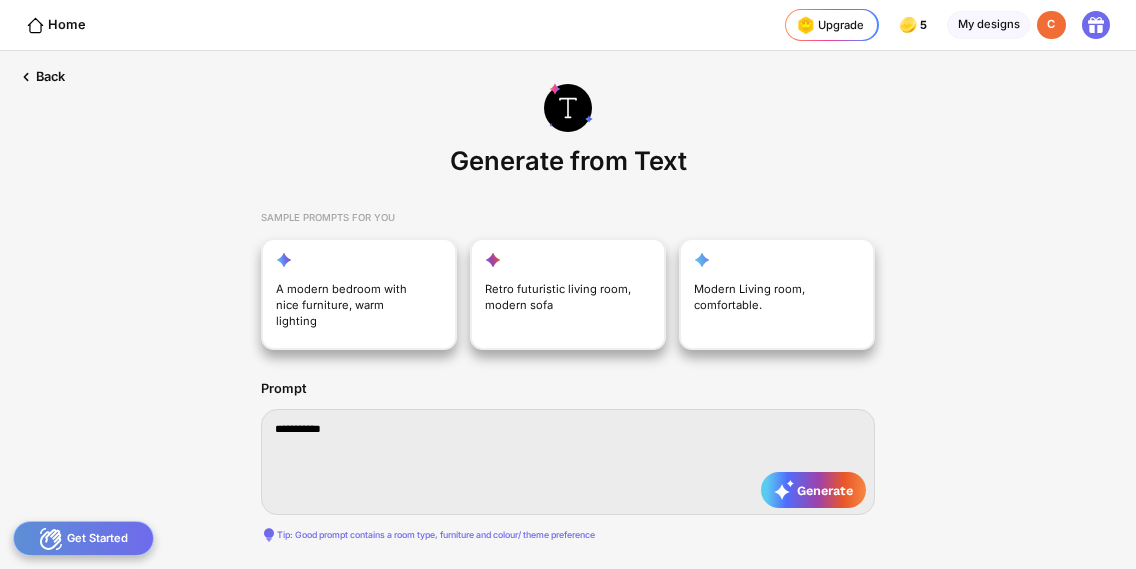 type on "**********" 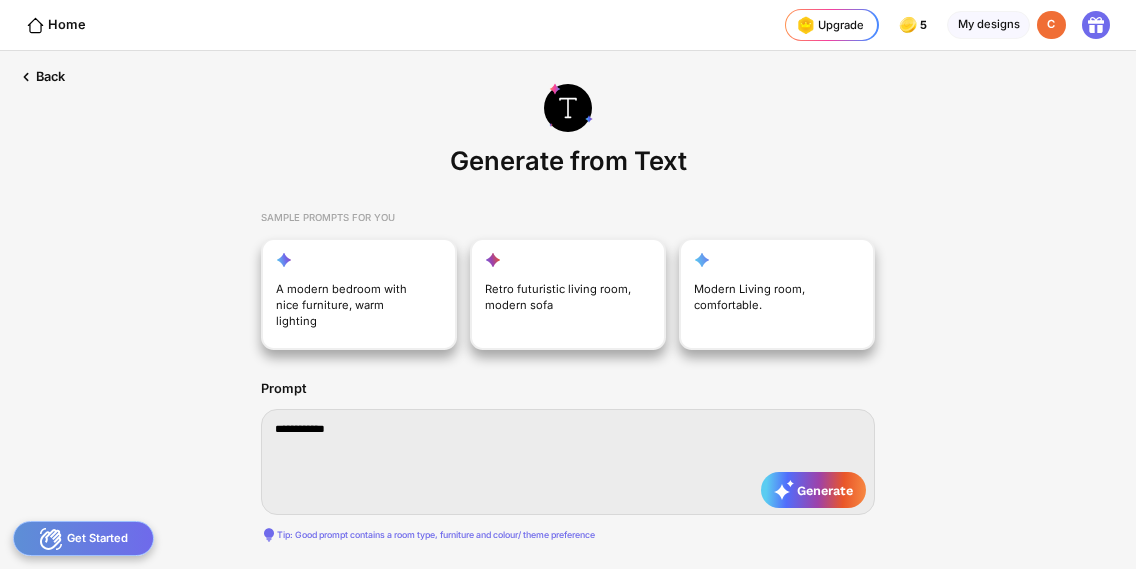 type on "**********" 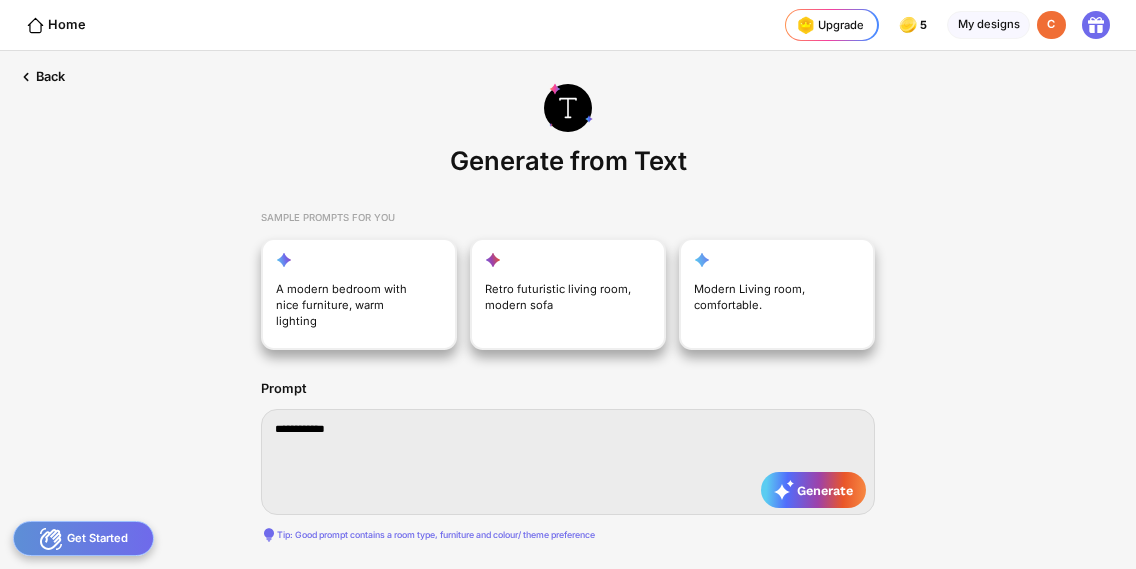 type on "**********" 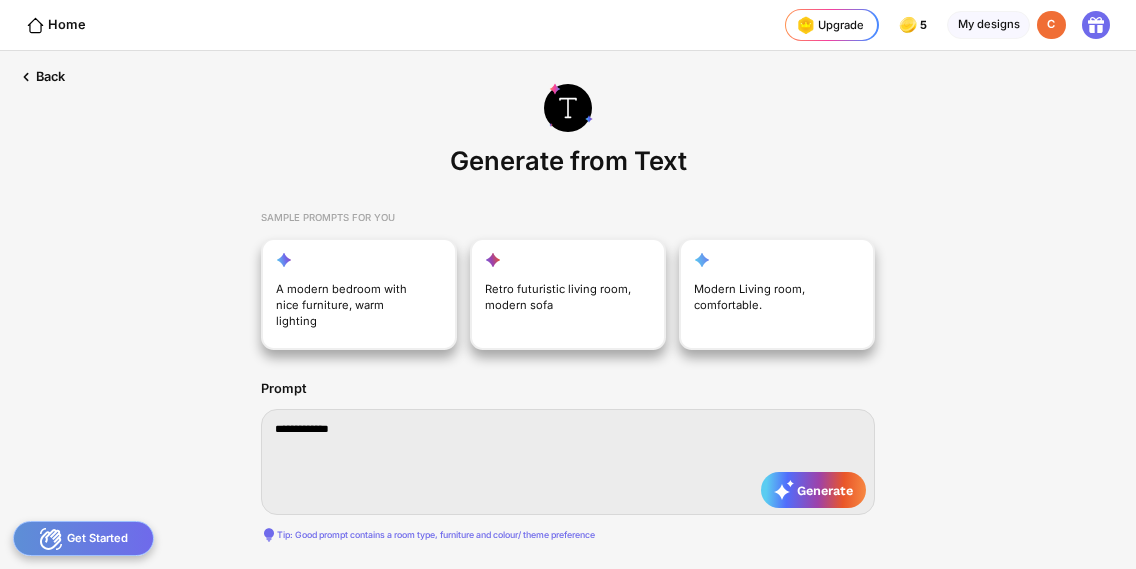 type on "**********" 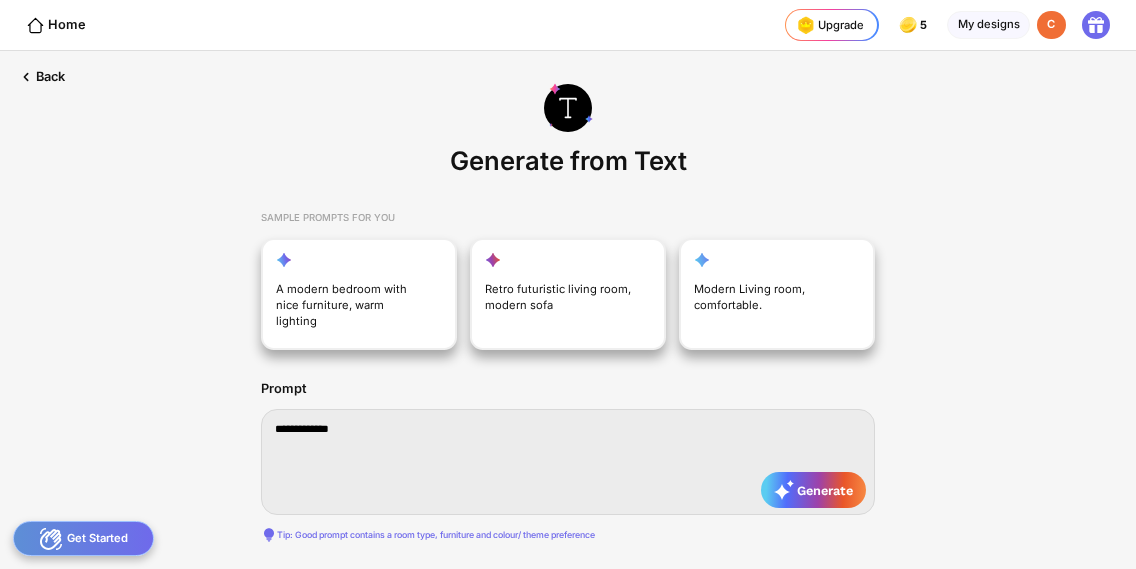 type on "**********" 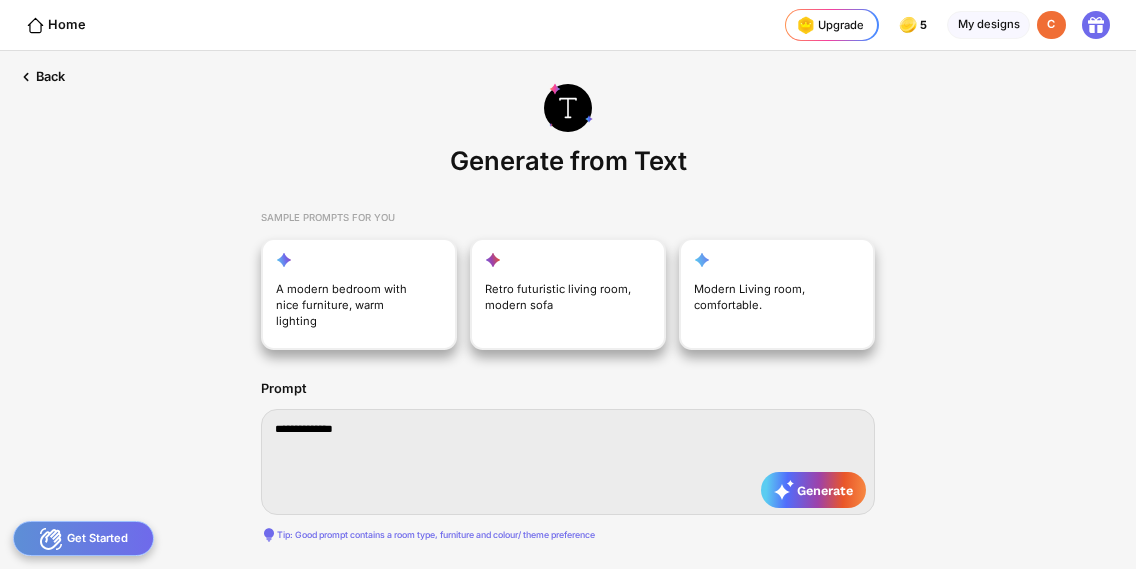 type on "**********" 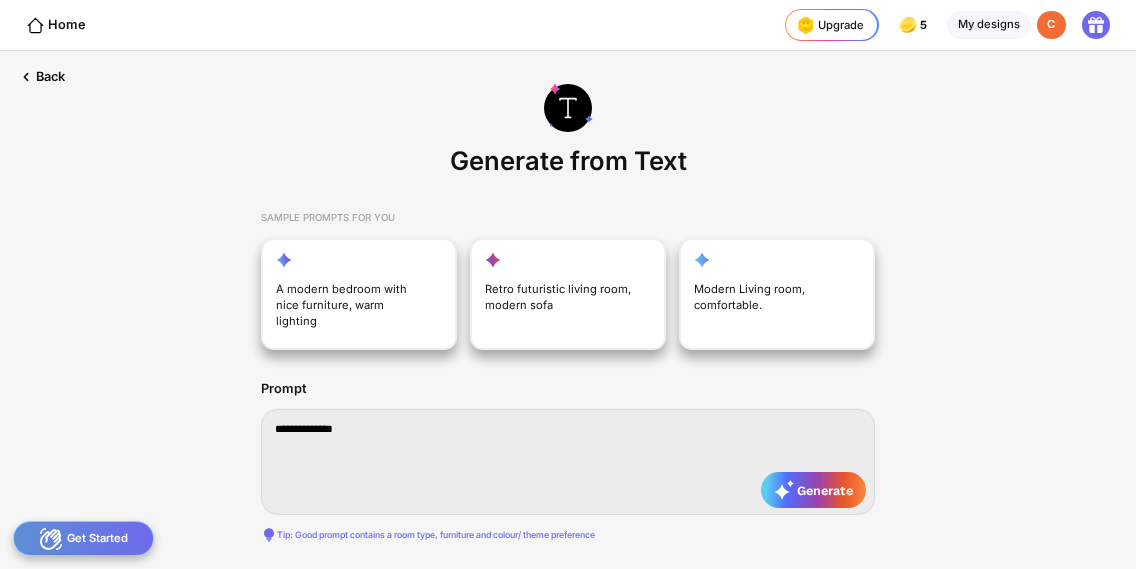 type on "**********" 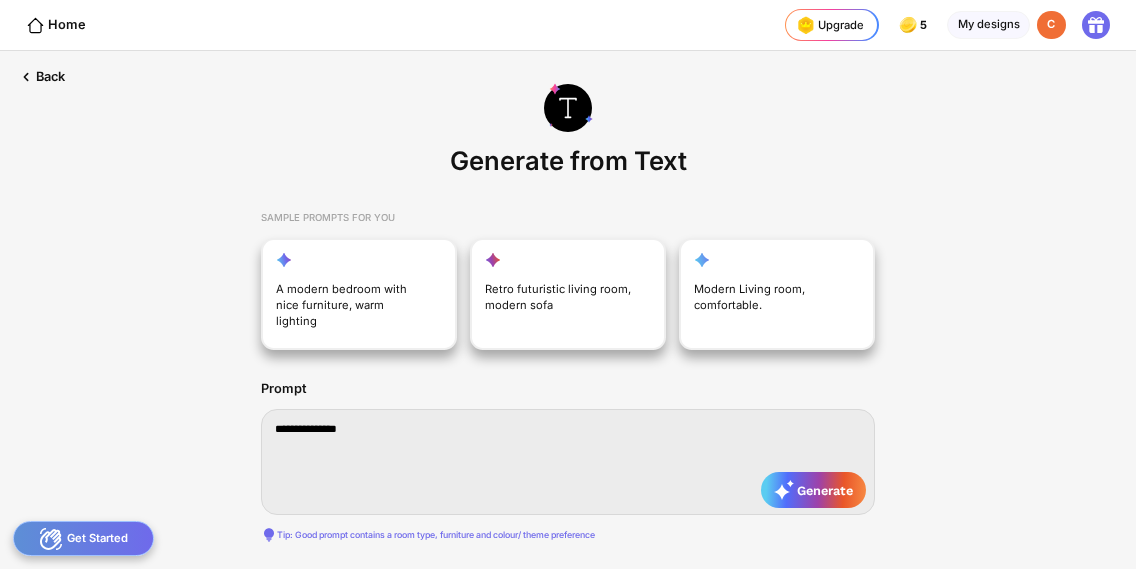 type on "**********" 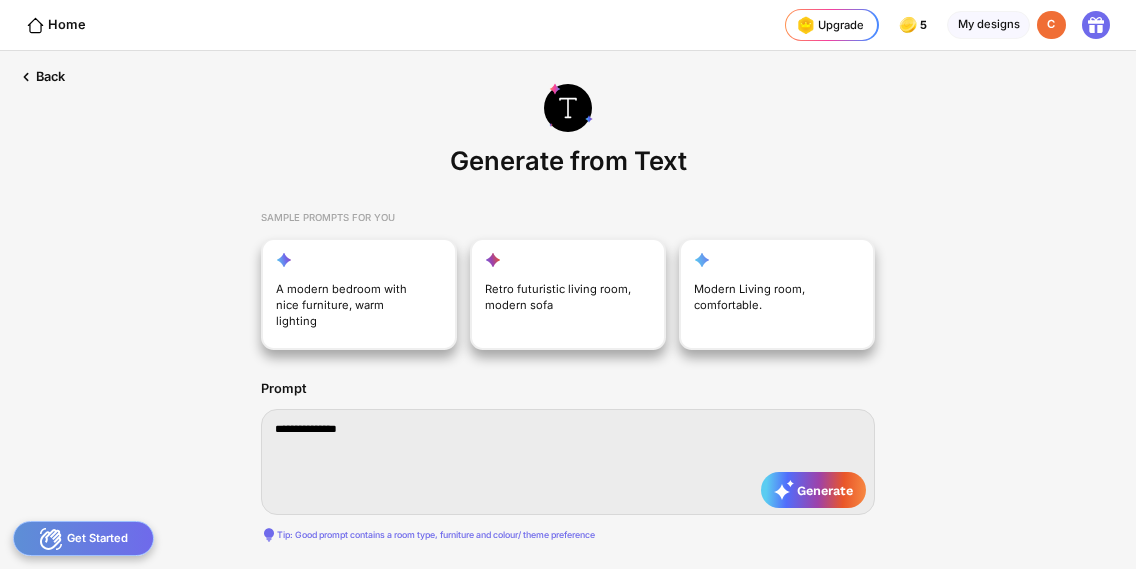 type on "**********" 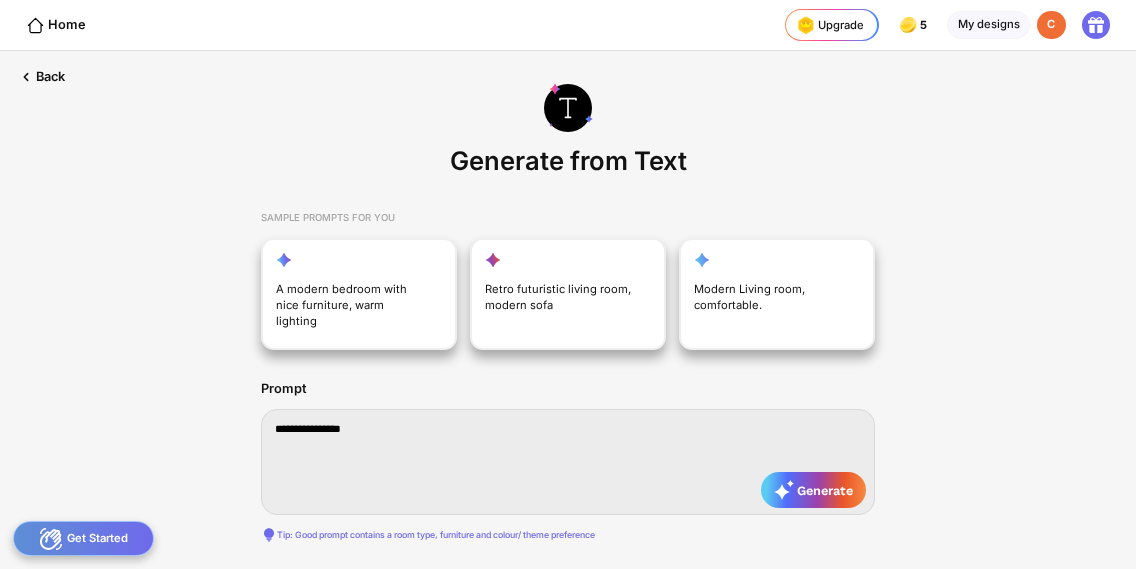 type on "**********" 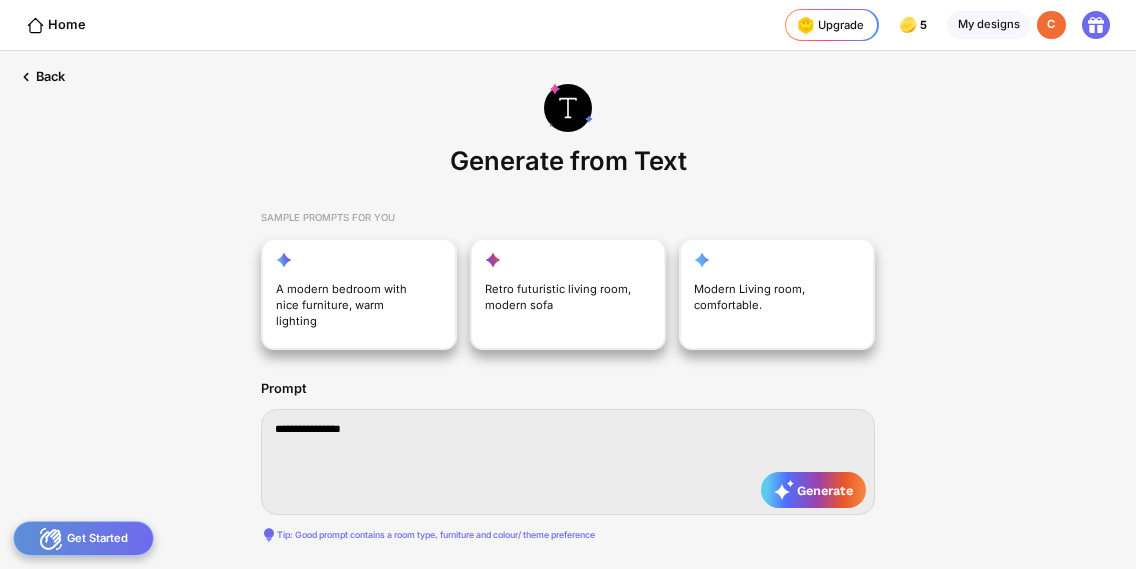 type on "**********" 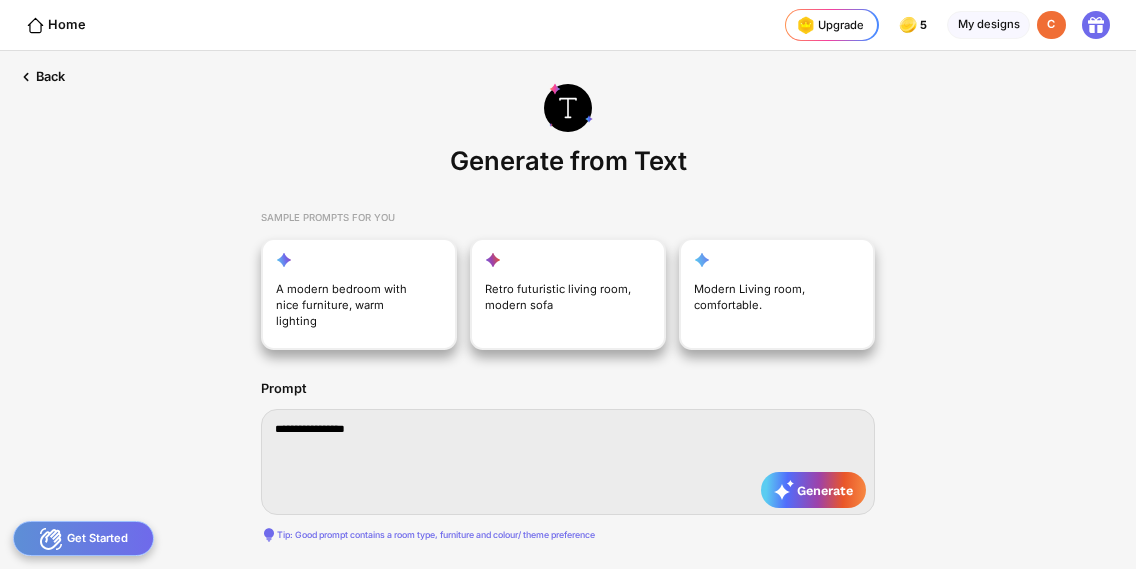 type on "**********" 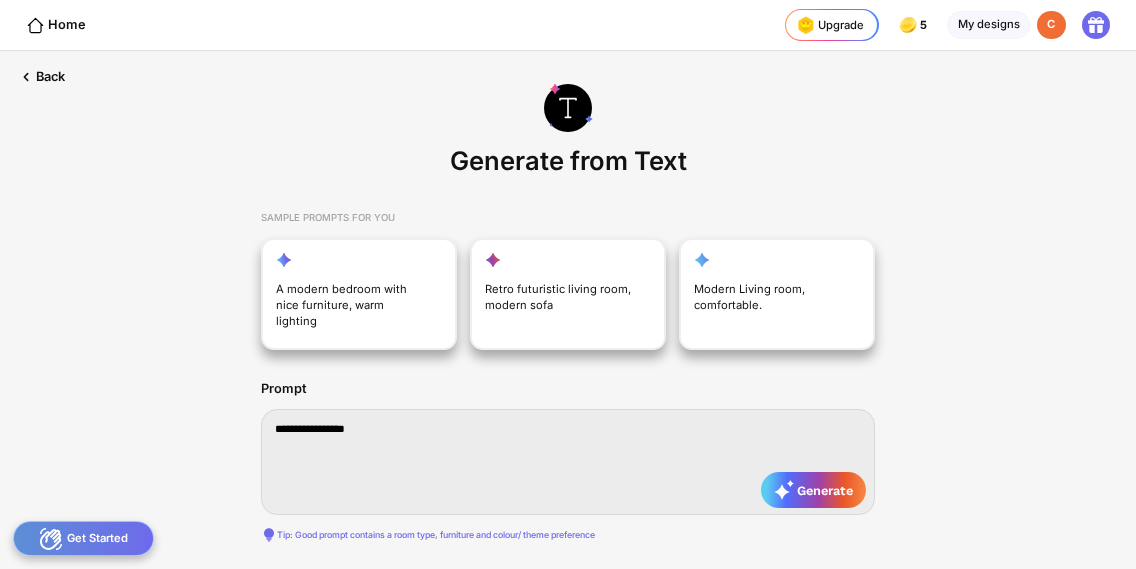 type on "**********" 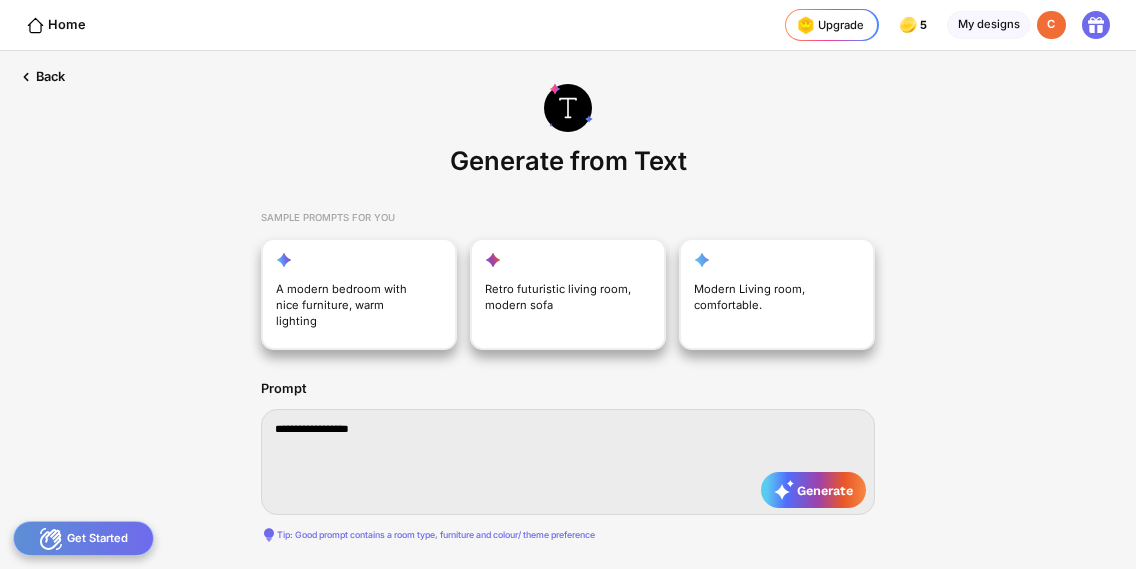 type on "**********" 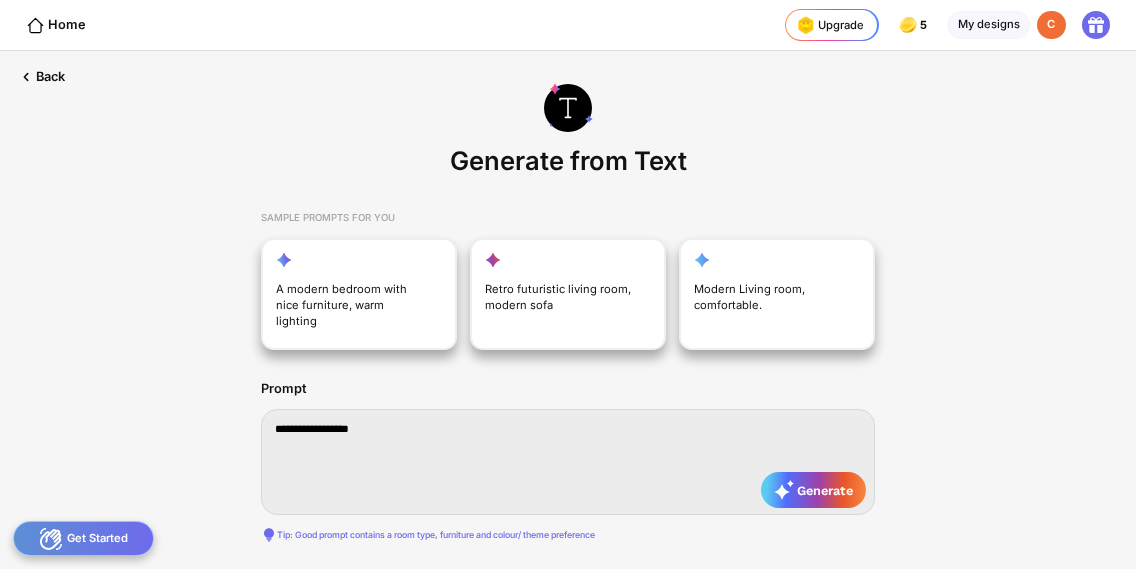 type on "**********" 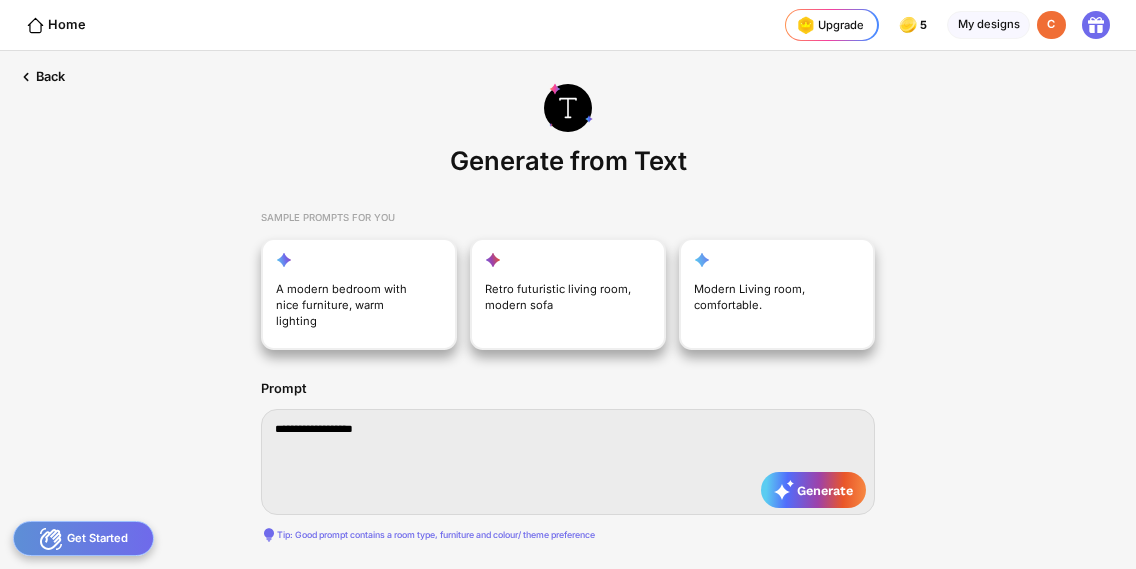 type on "**********" 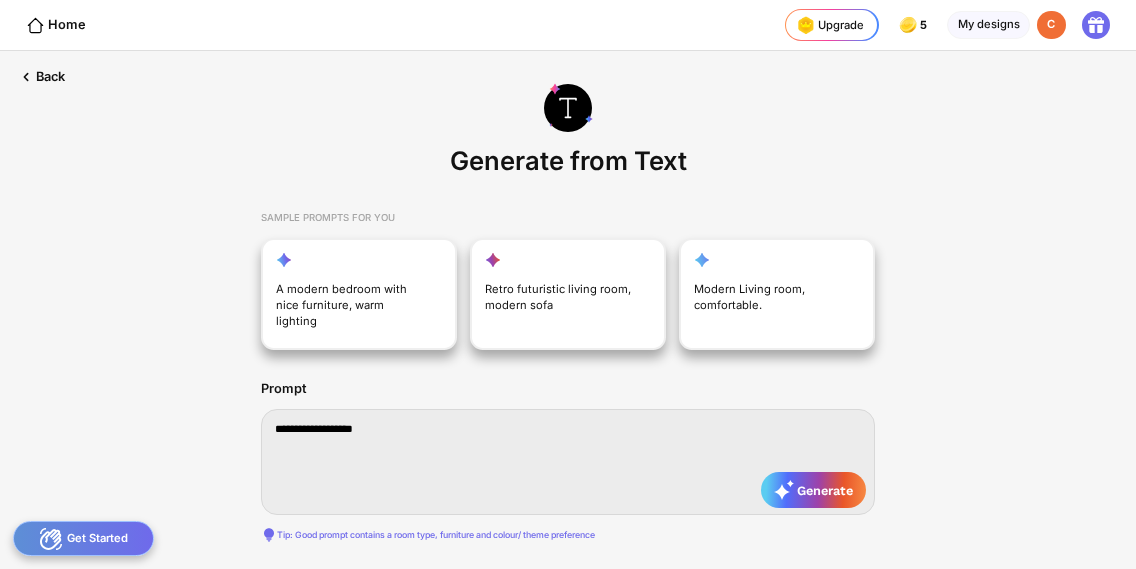 type on "**********" 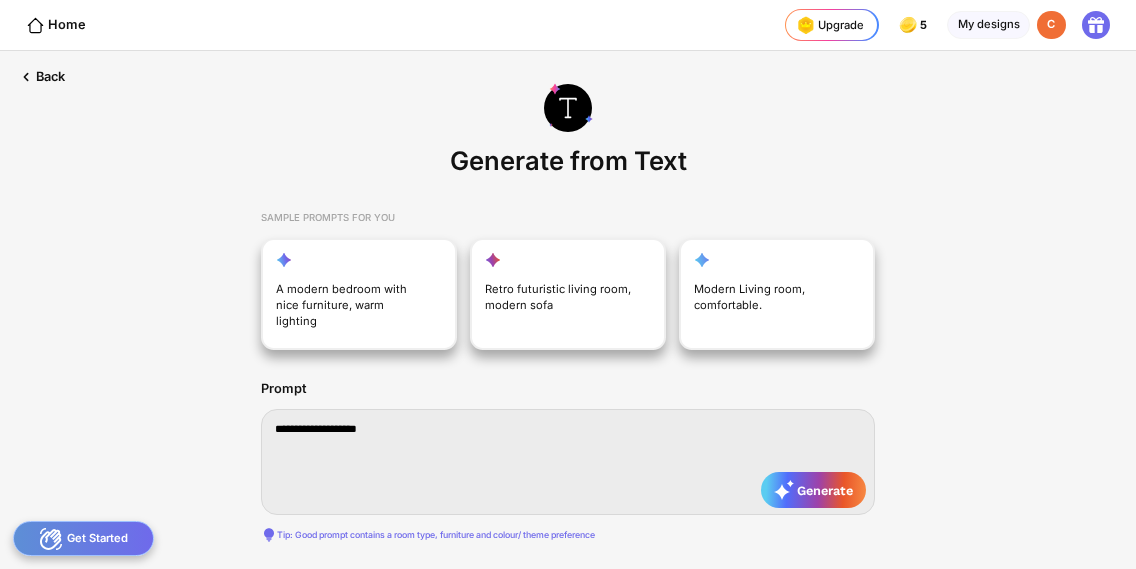 type on "**********" 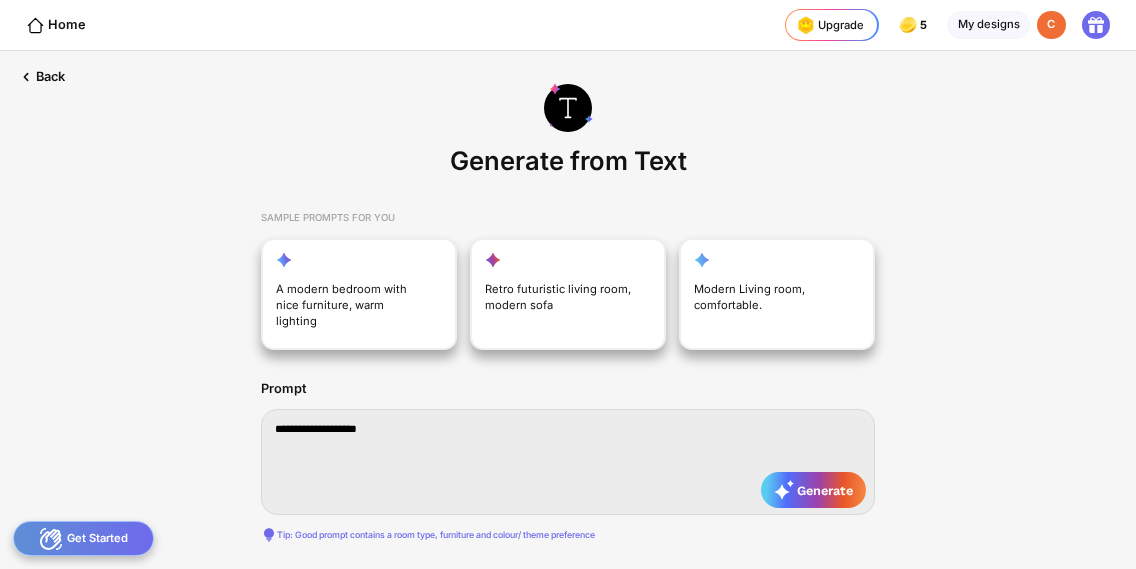 type on "**********" 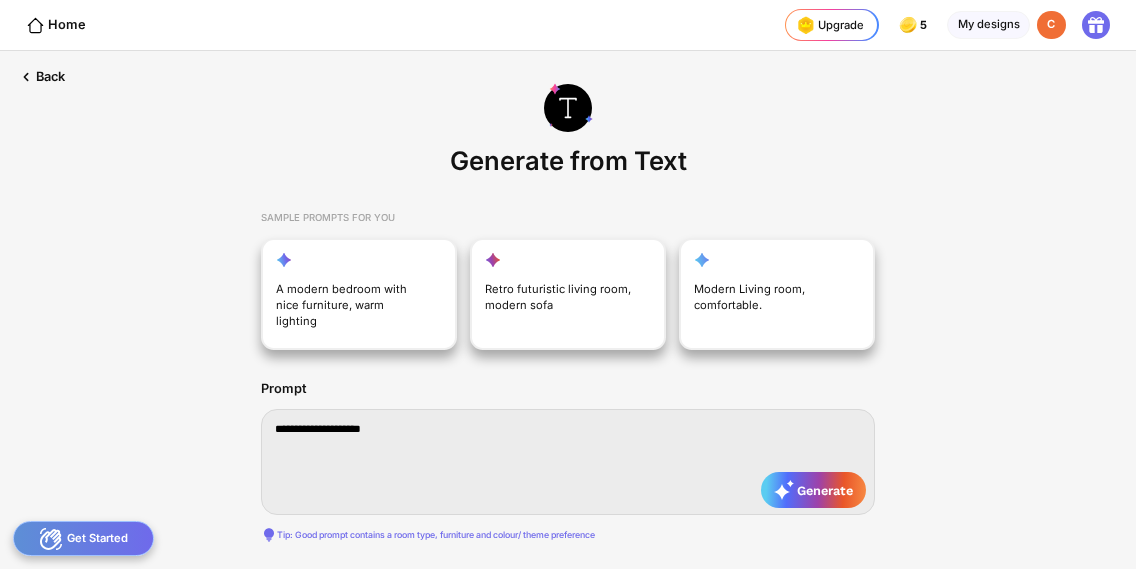 type on "**********" 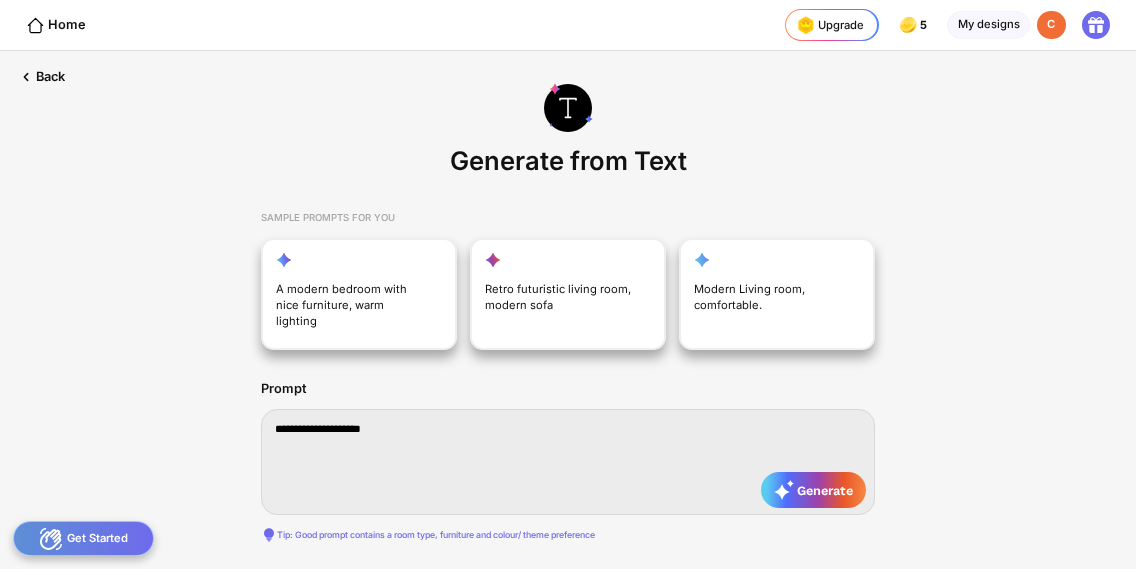 type on "**********" 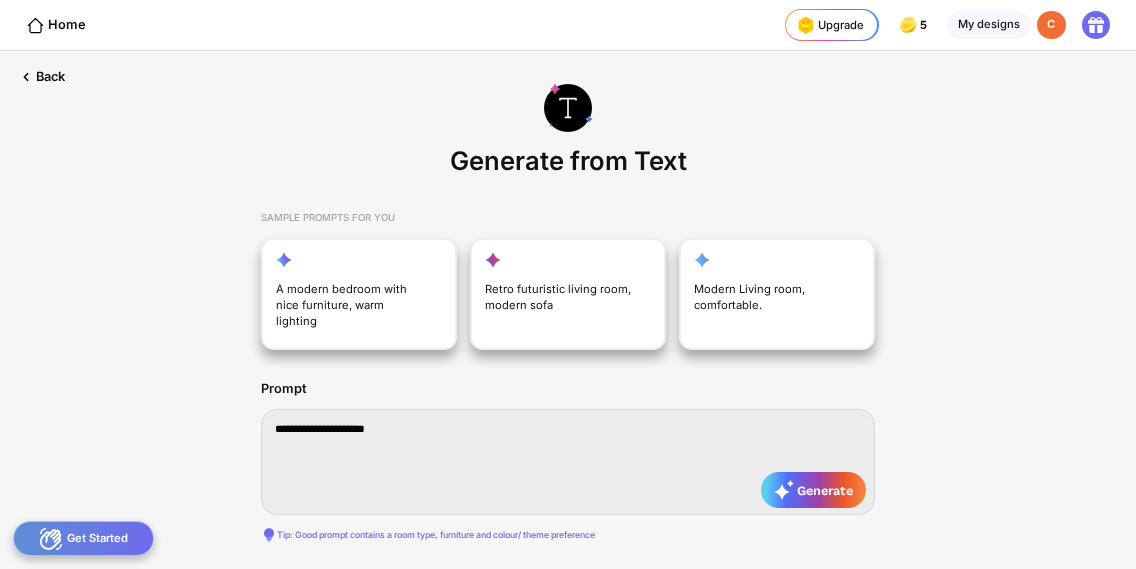 type on "**********" 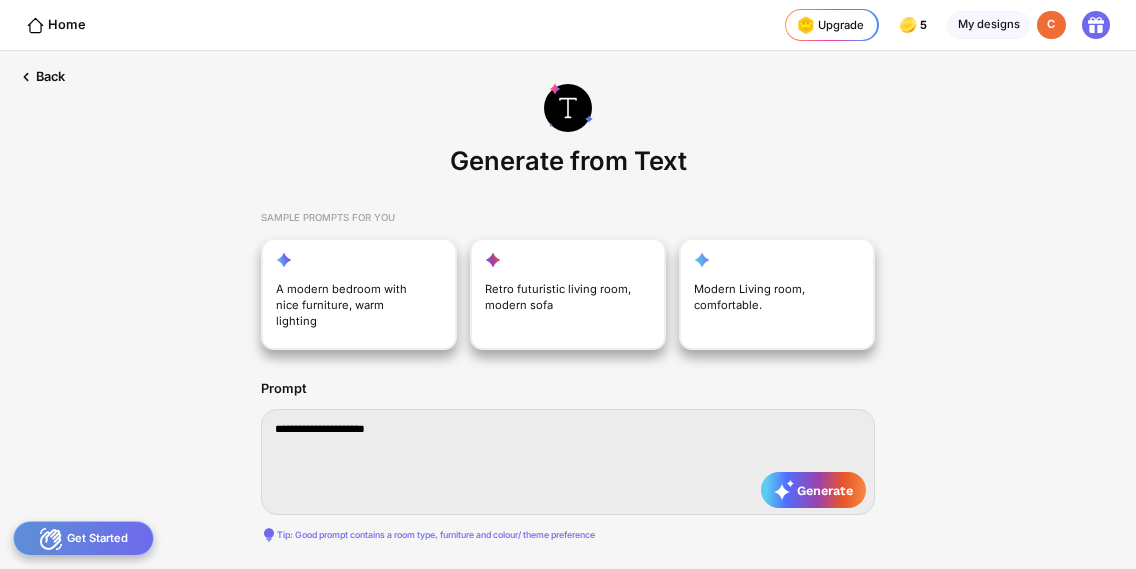 type on "**********" 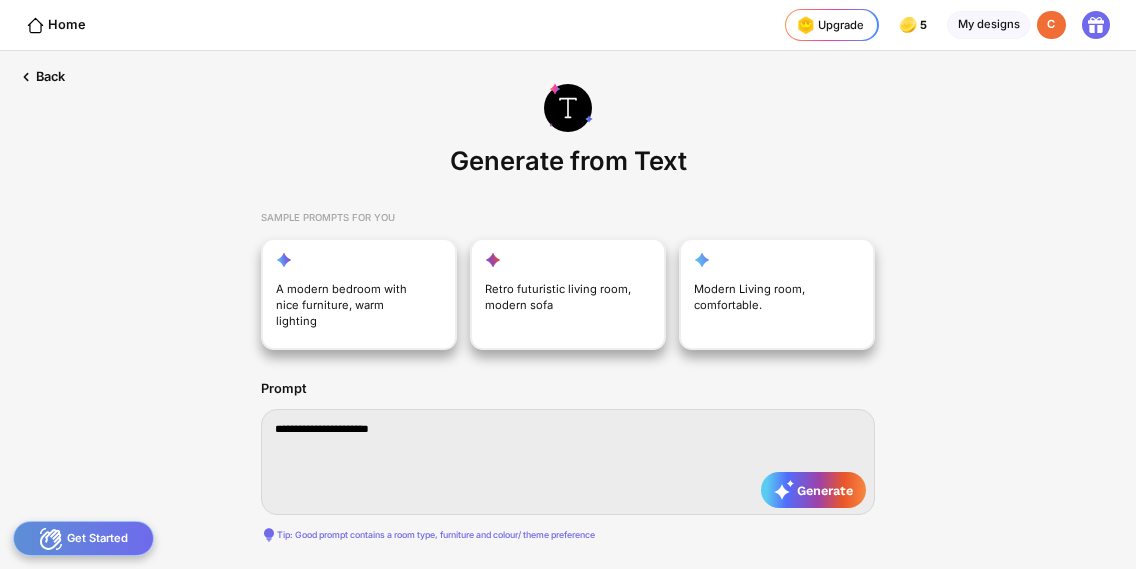type on "**********" 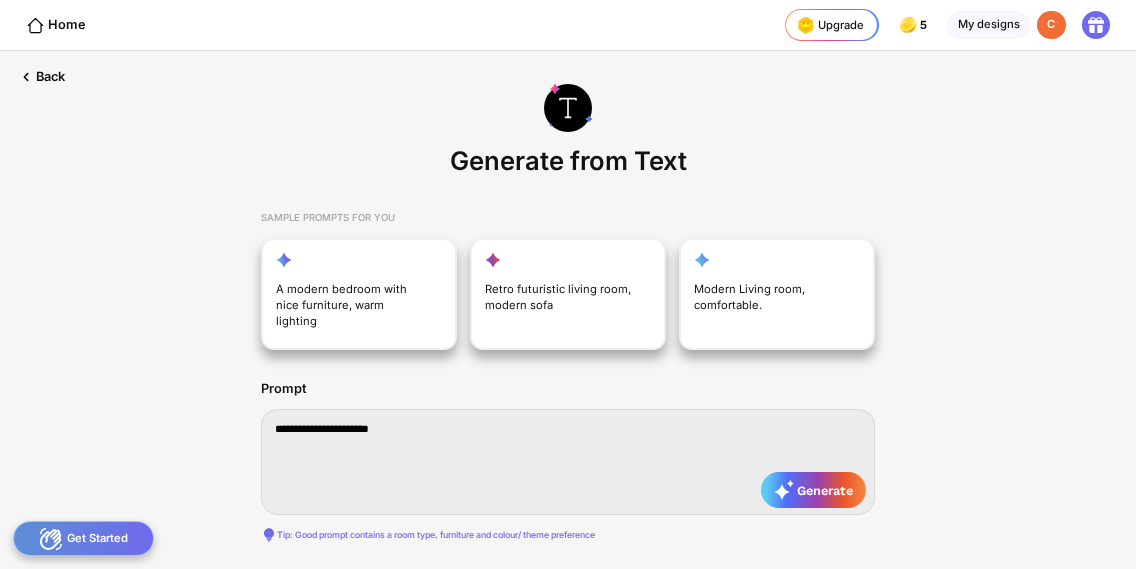 type on "**********" 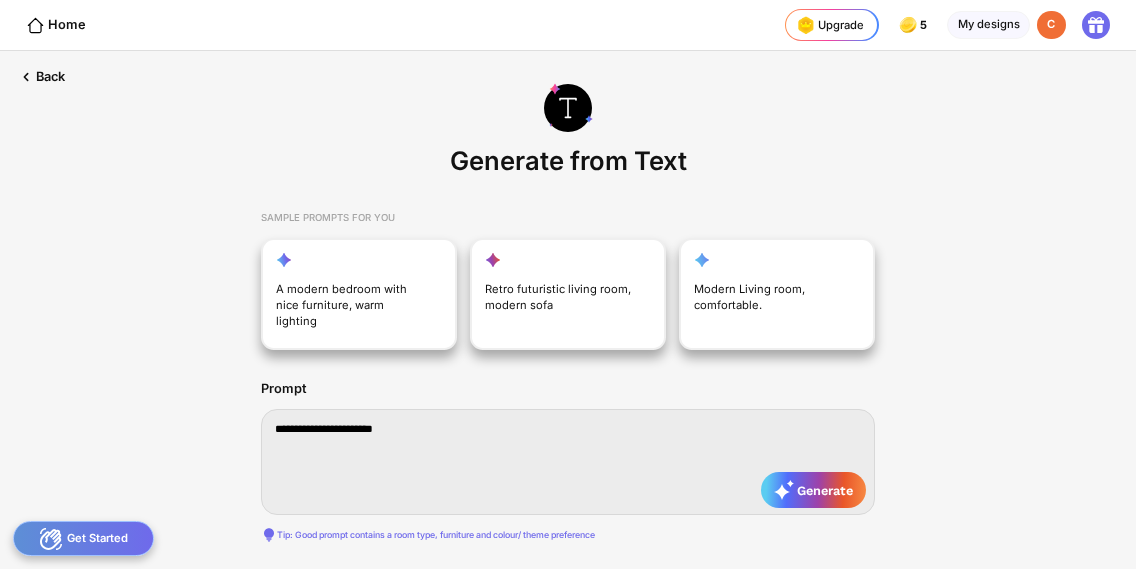 type on "**********" 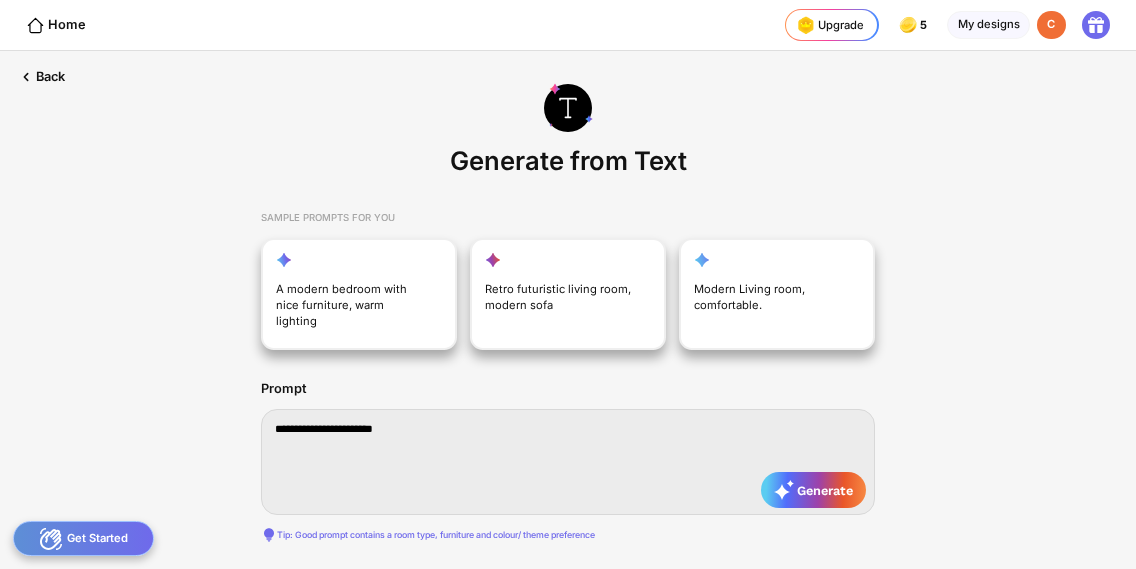 type on "**********" 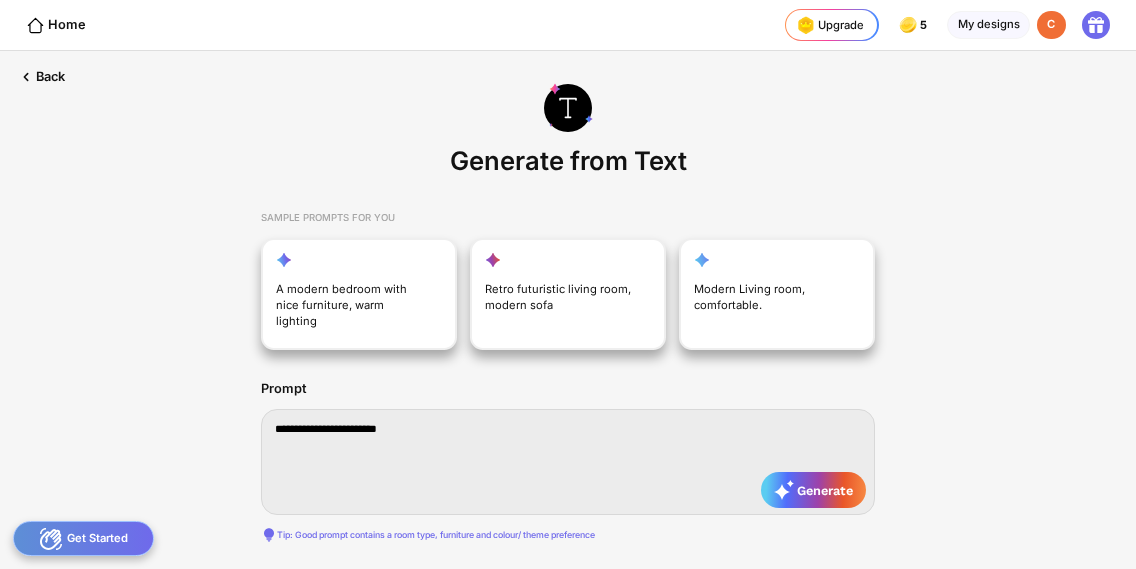 type on "**********" 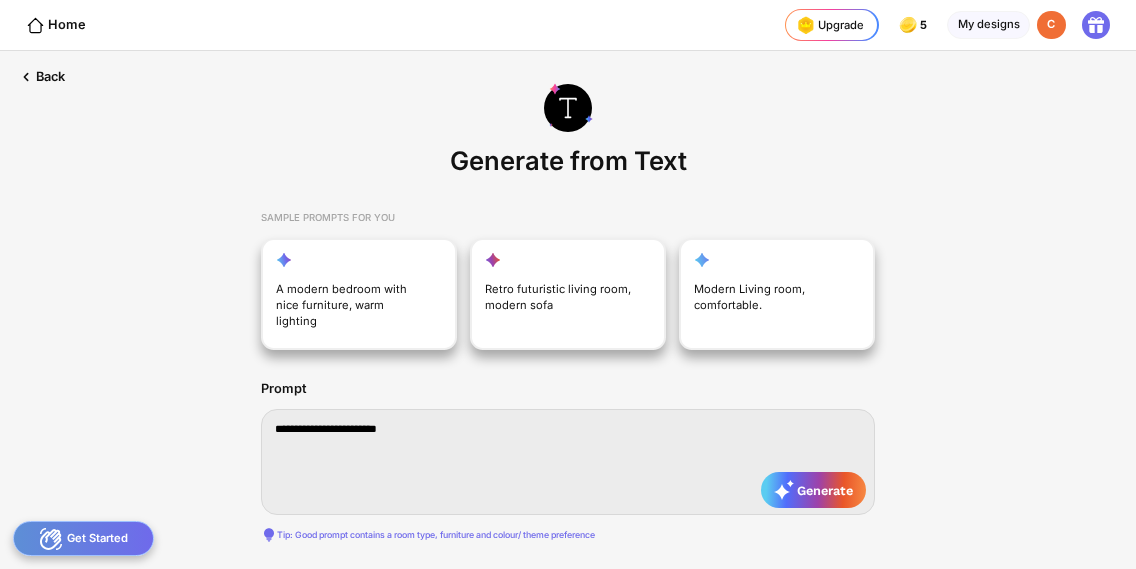 type on "**********" 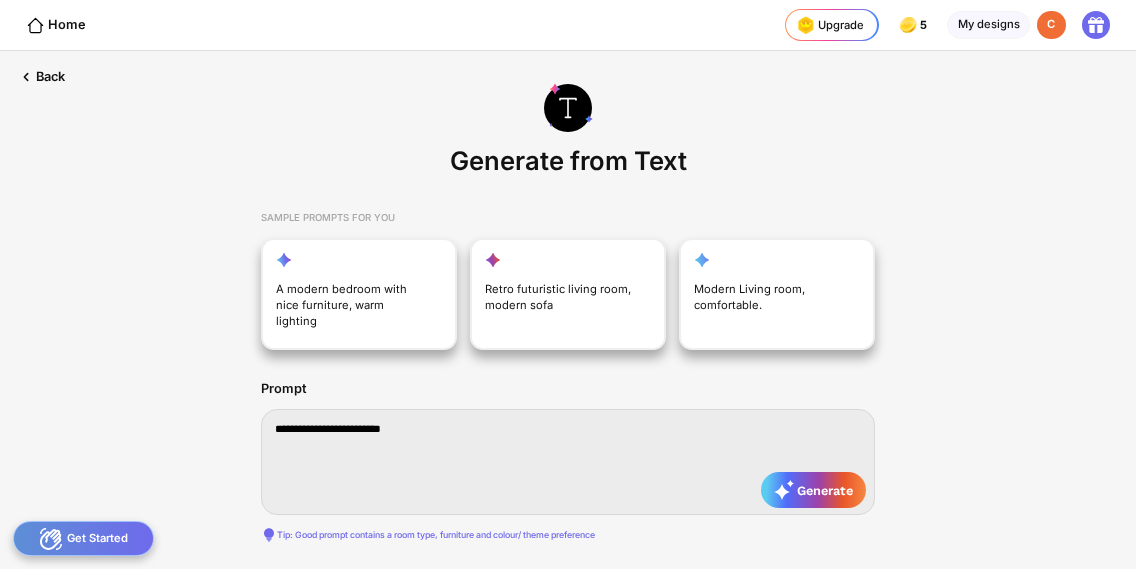 type on "**********" 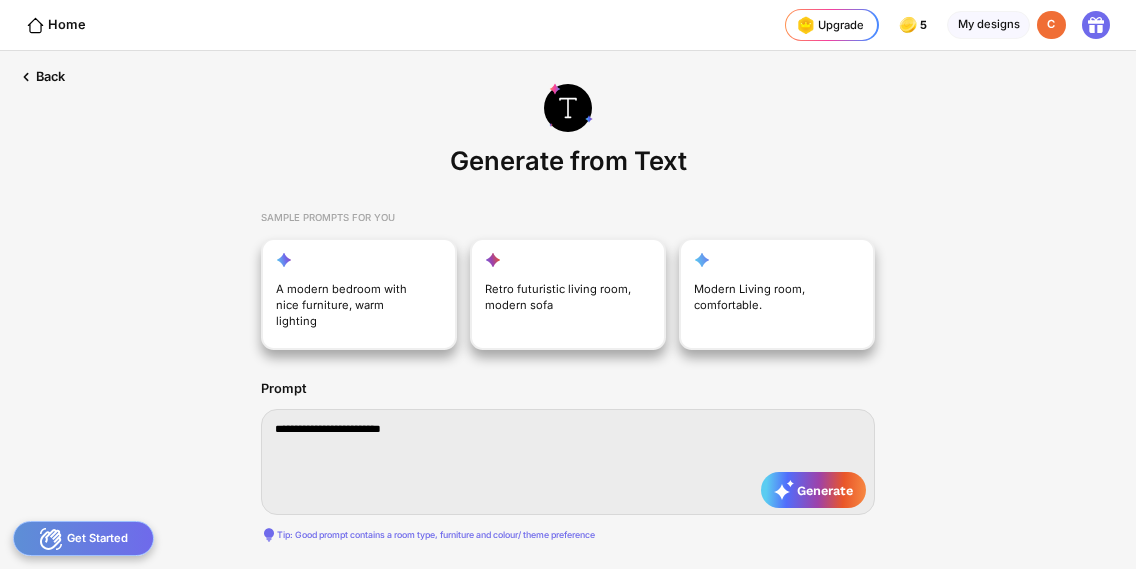 type on "**********" 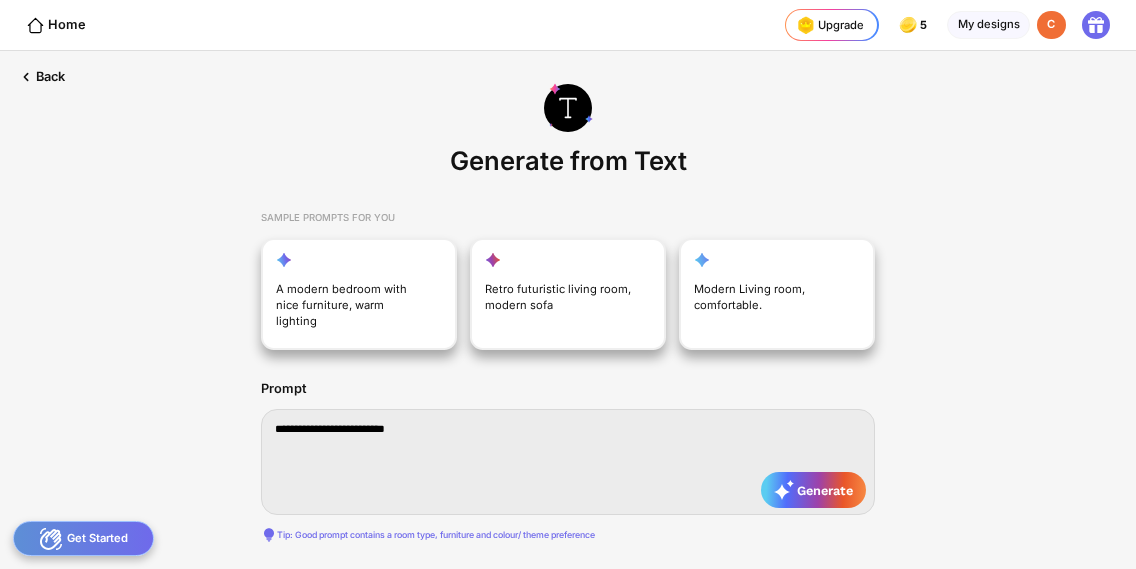 type on "**********" 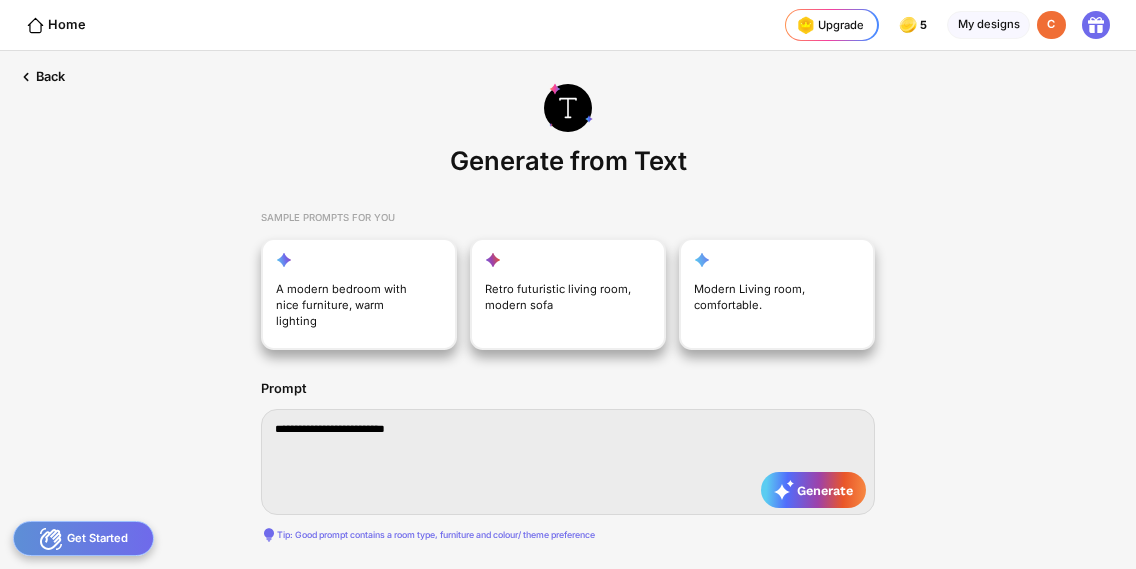 type on "**********" 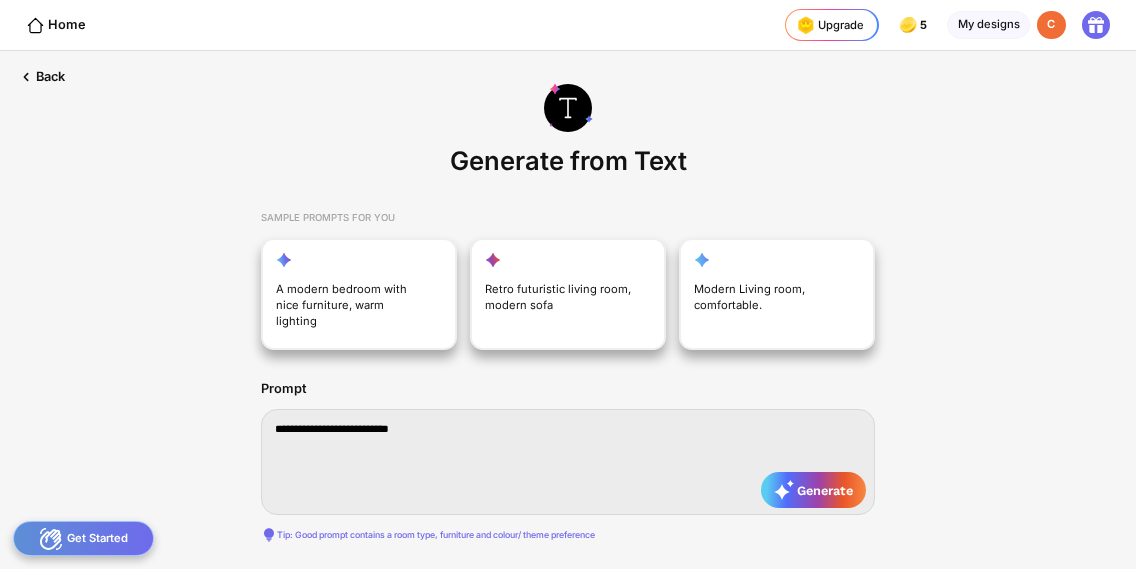 type on "**********" 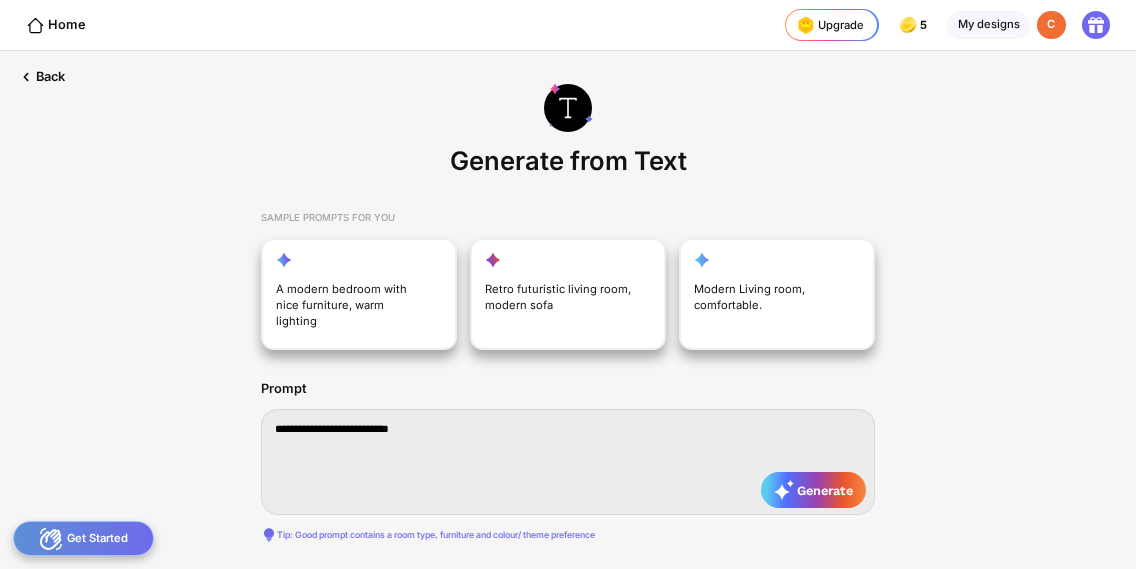 type on "**********" 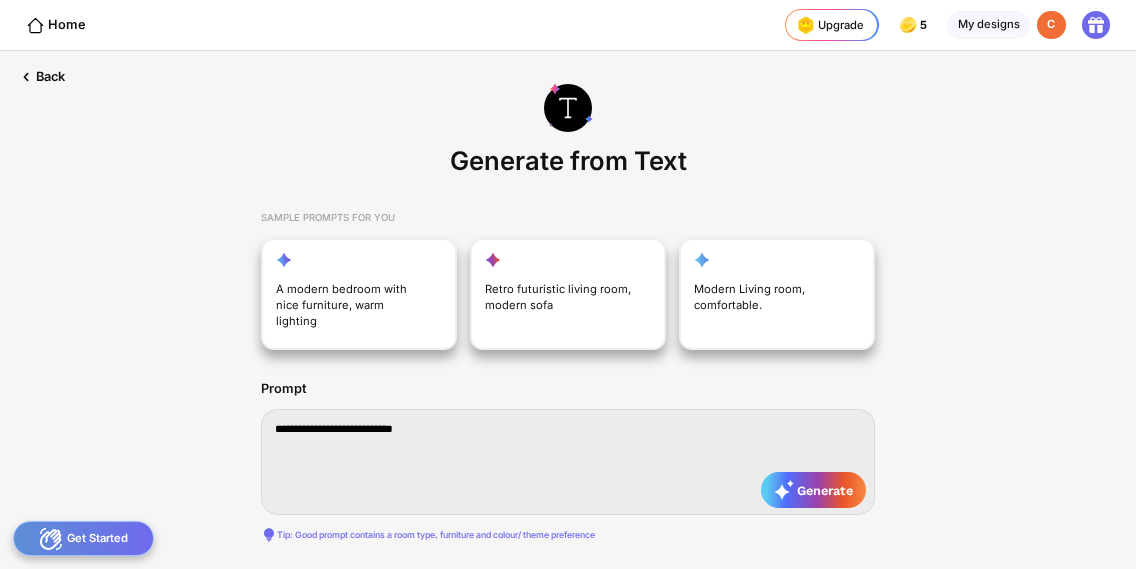 type on "**********" 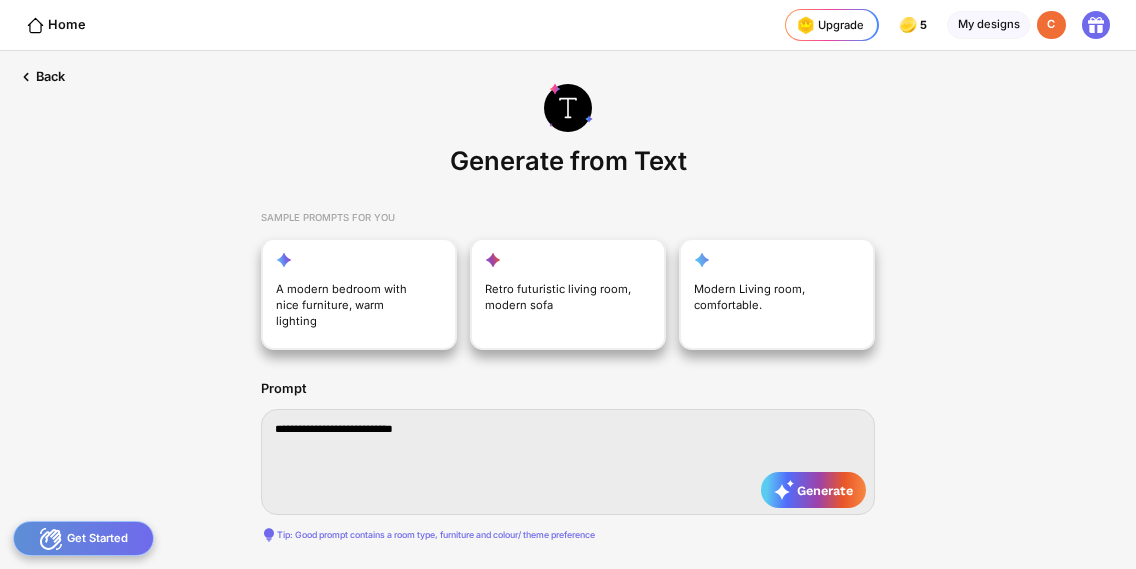 type on "**********" 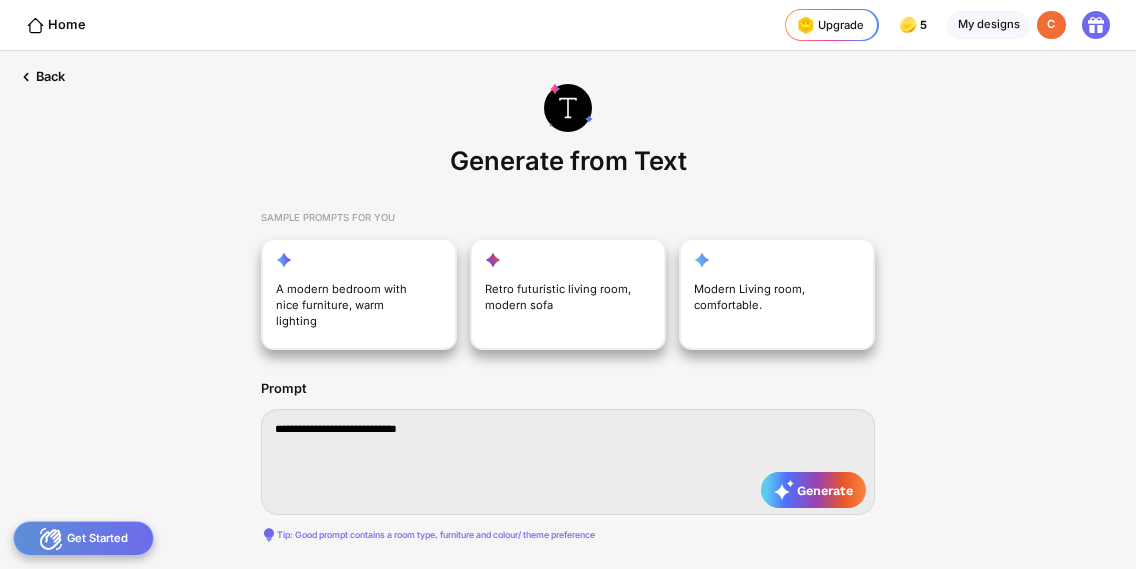 type on "**********" 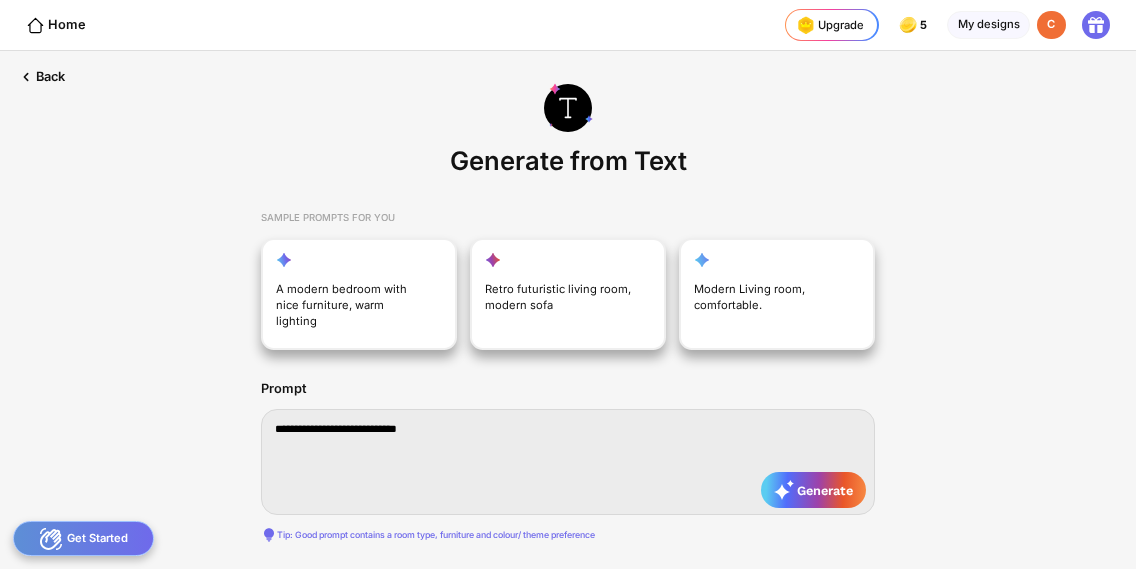 type on "**********" 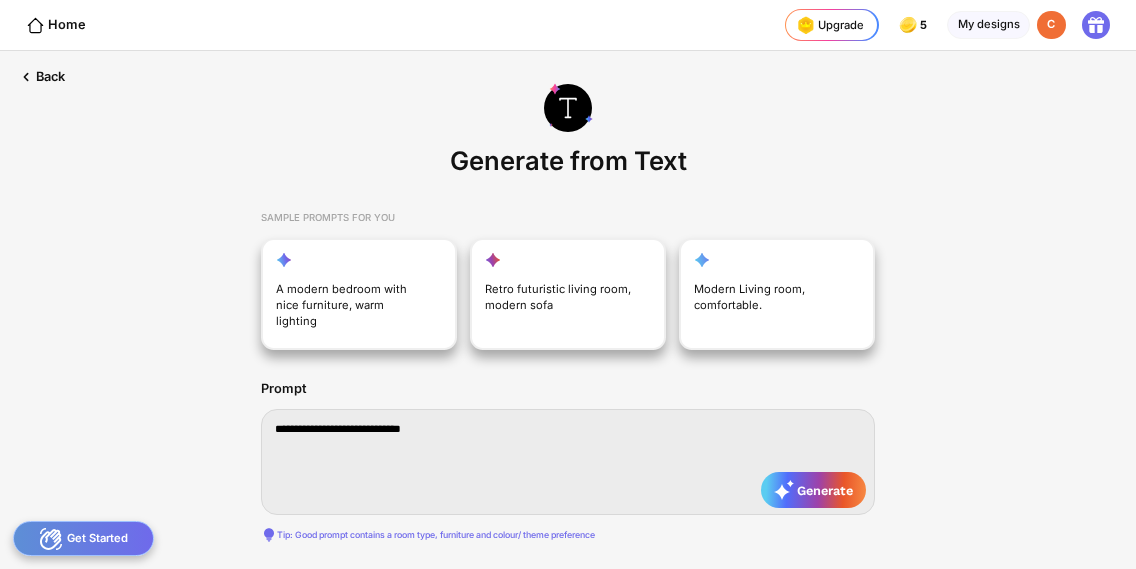 type on "**********" 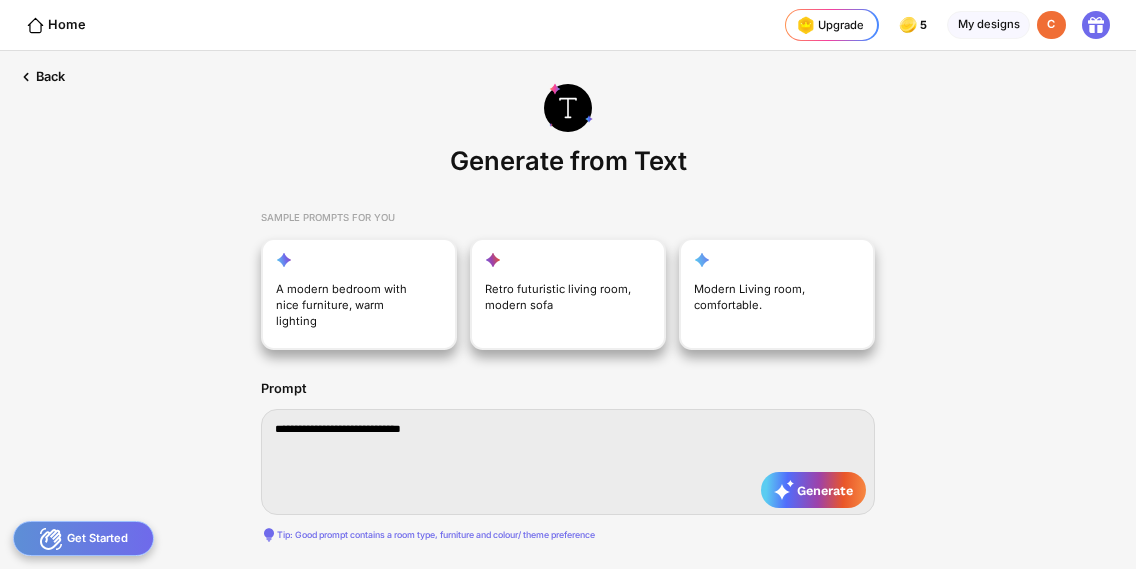type on "**********" 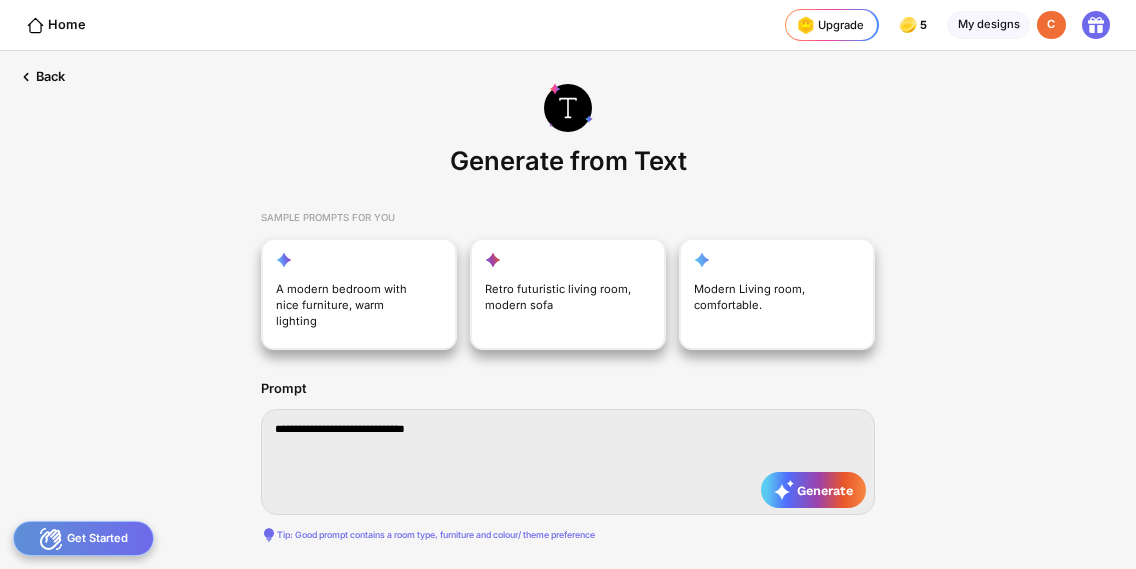 type on "**********" 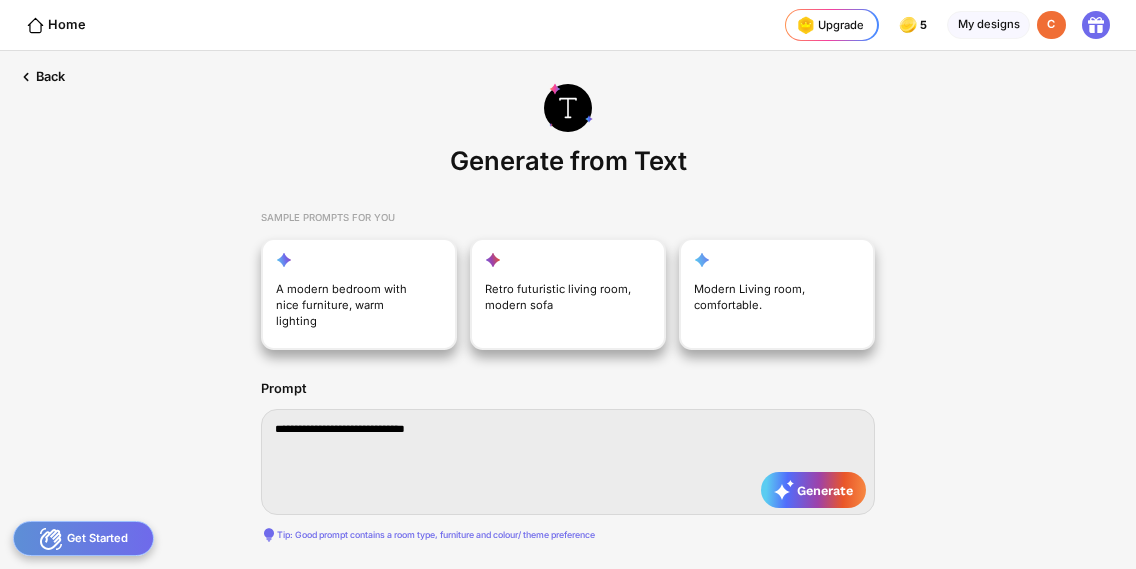 type on "**********" 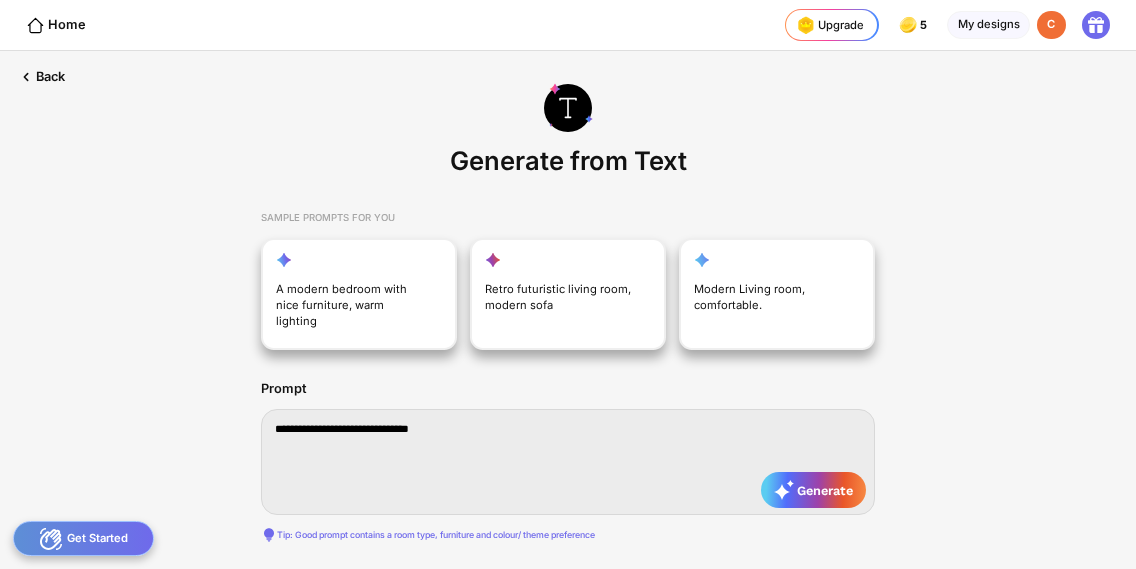 type on "**********" 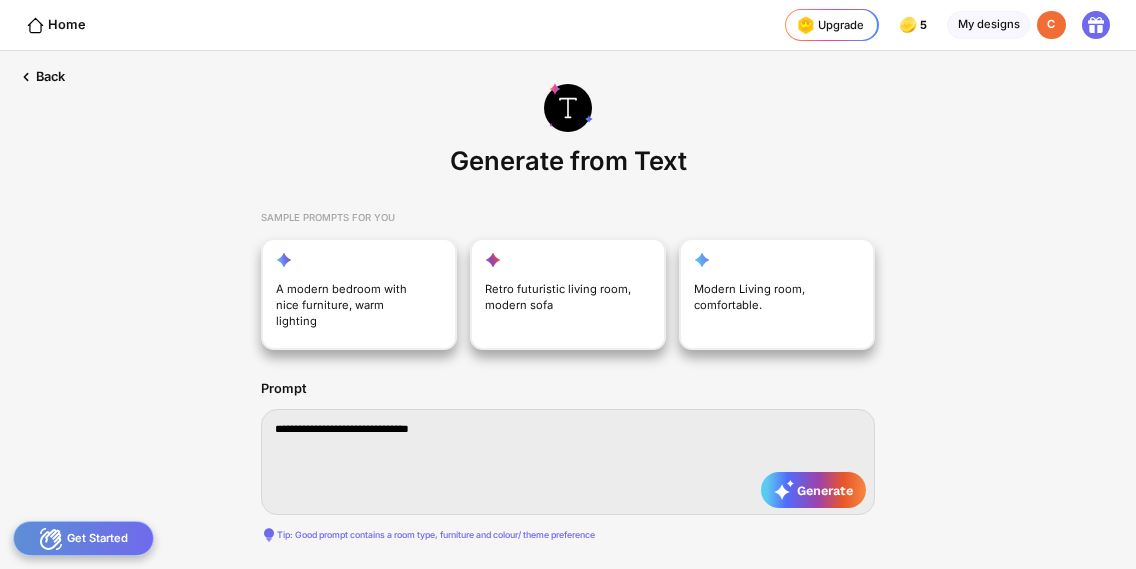 type on "**********" 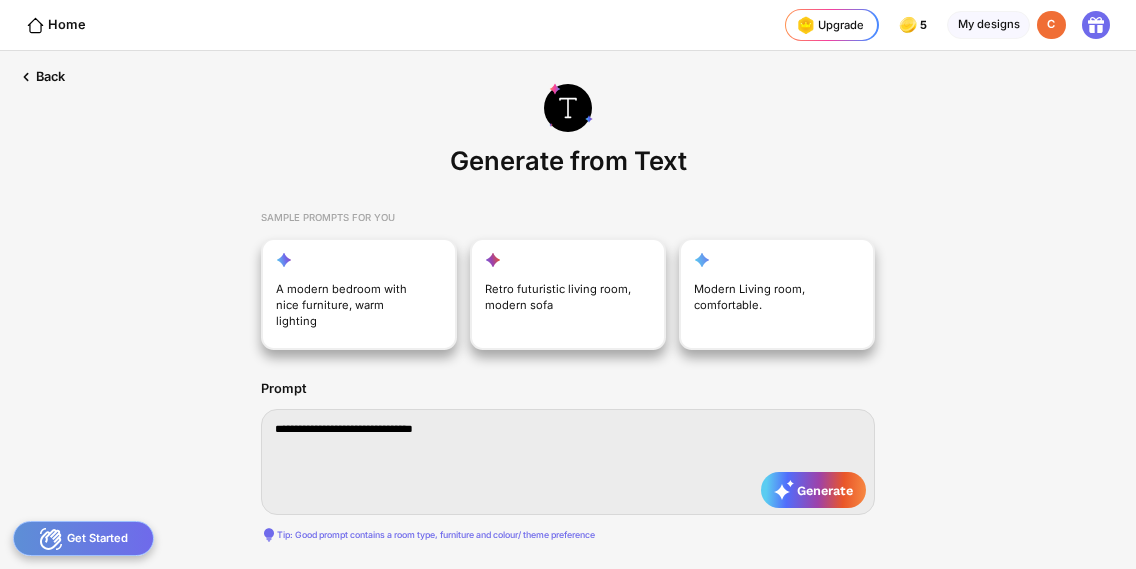 type on "**********" 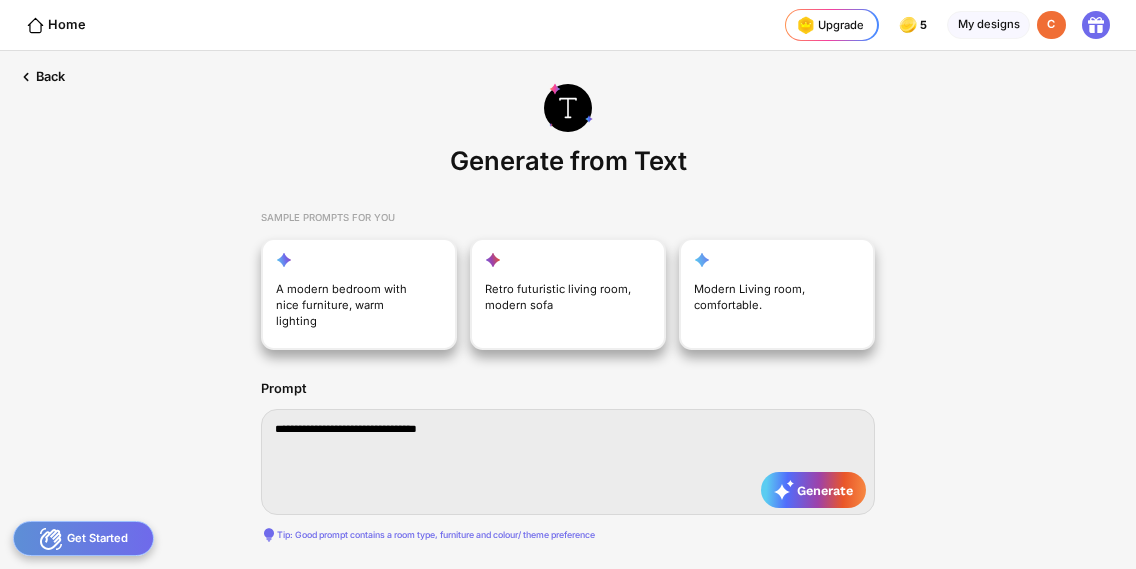 type on "**********" 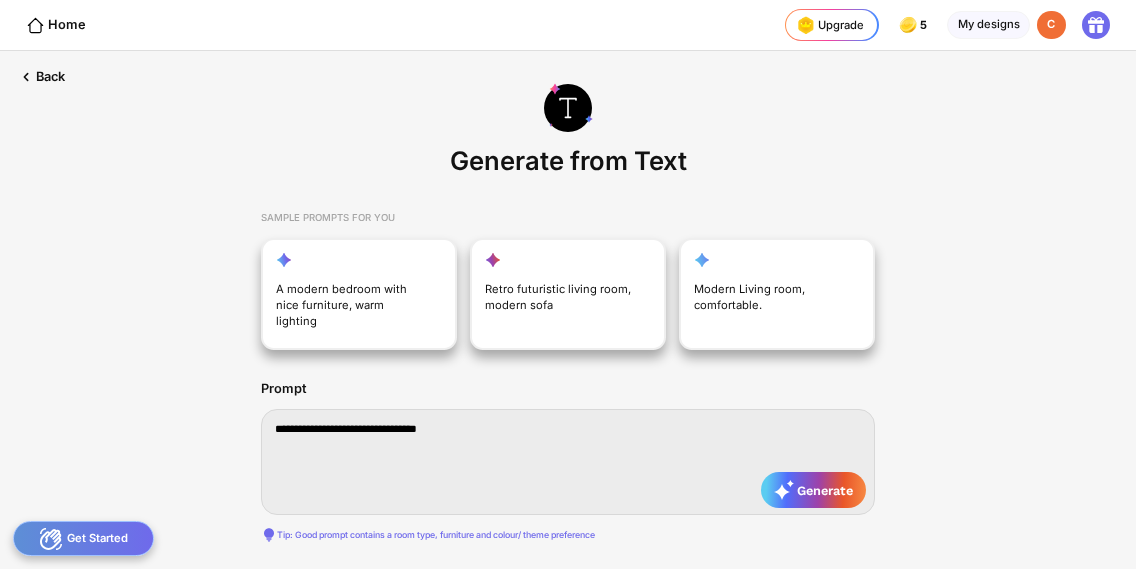 type on "**********" 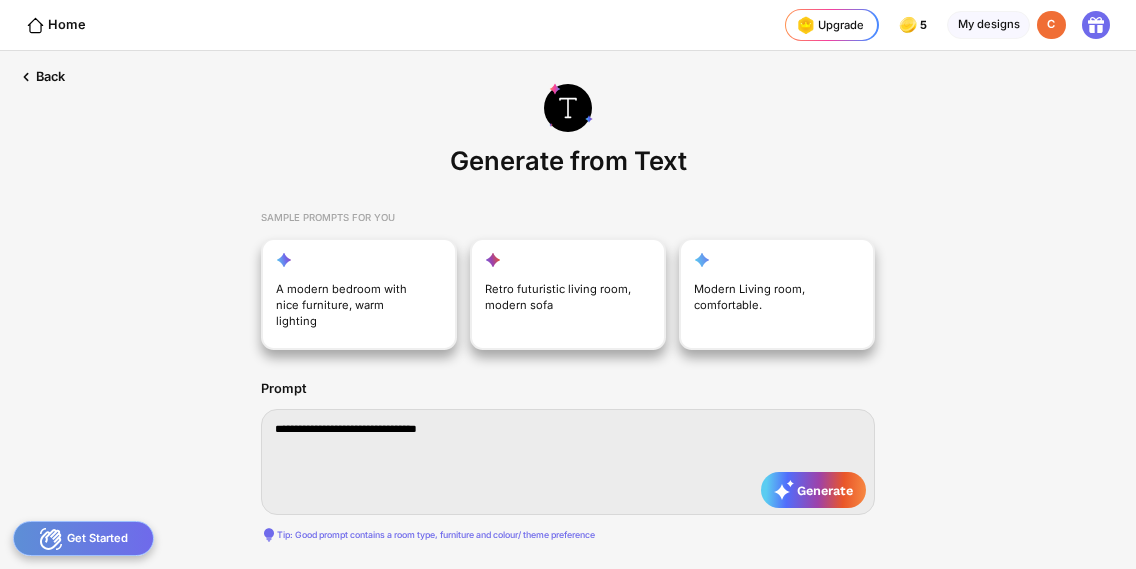 type on "**********" 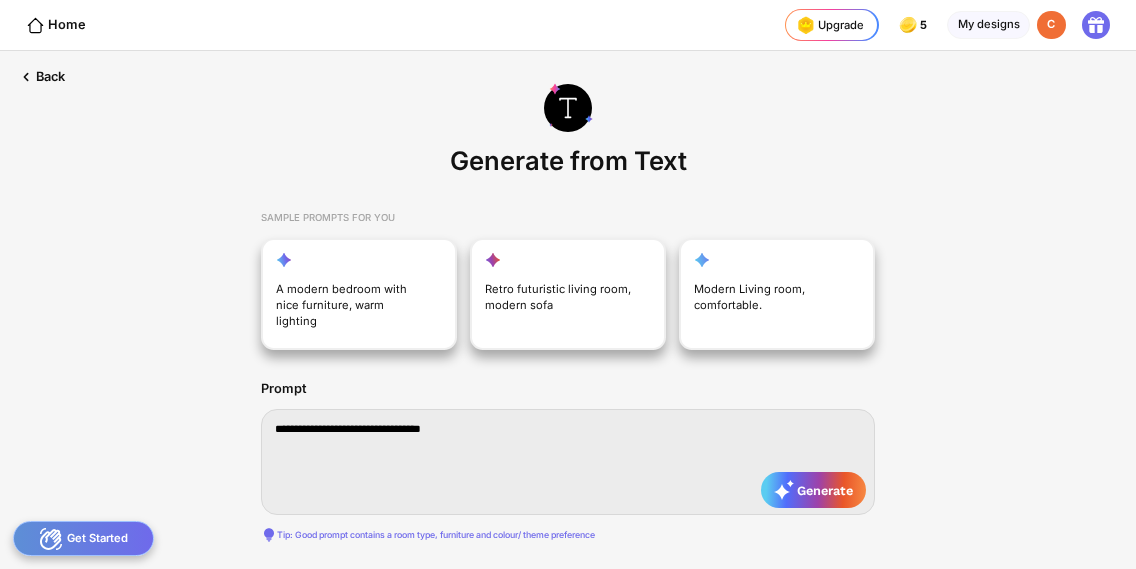 type on "**********" 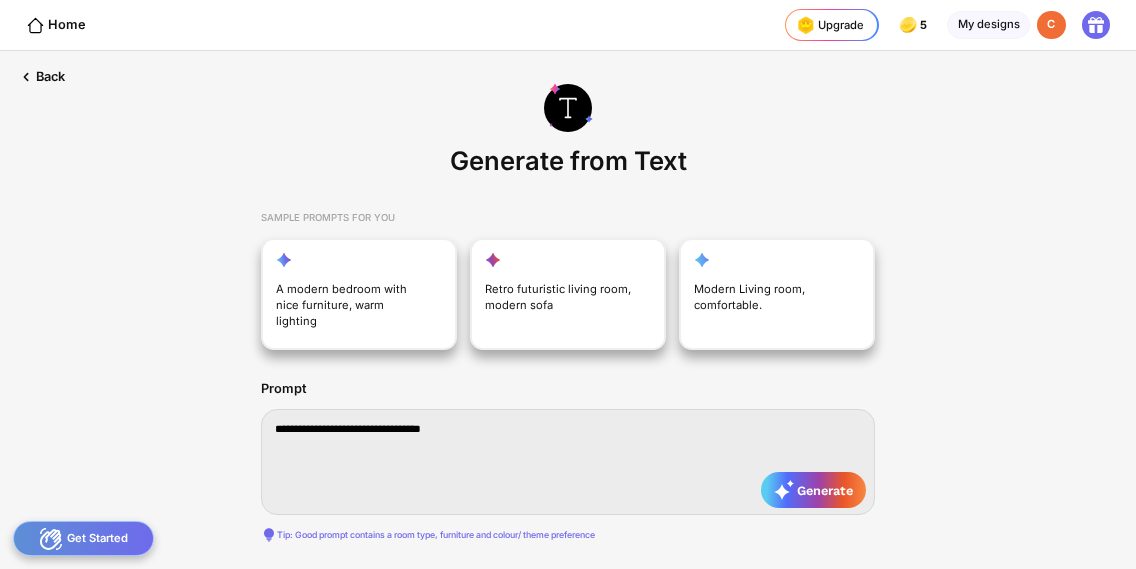 type on "**********" 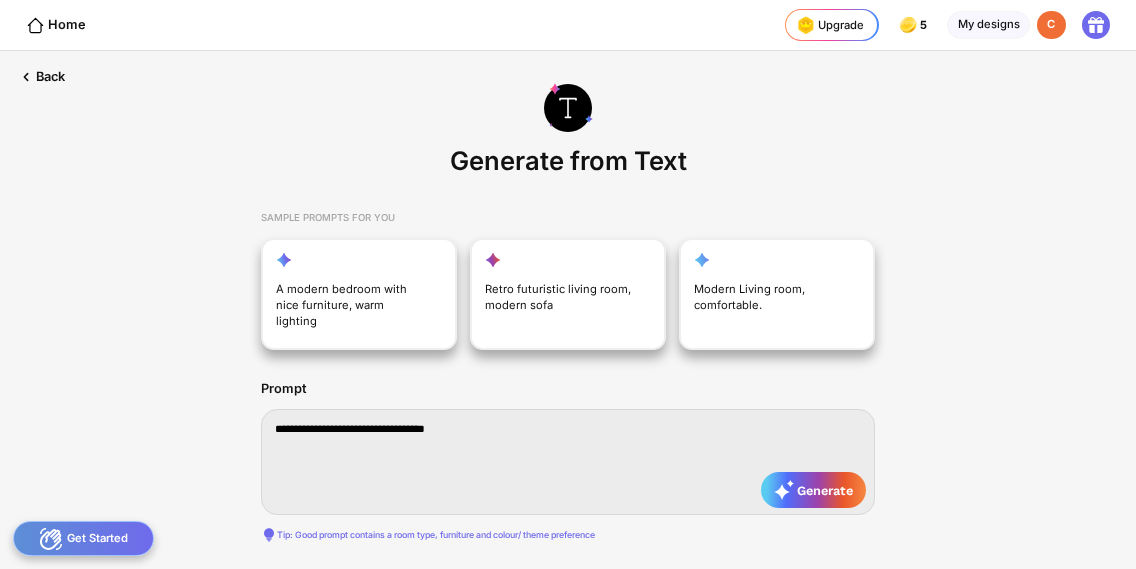 type on "**********" 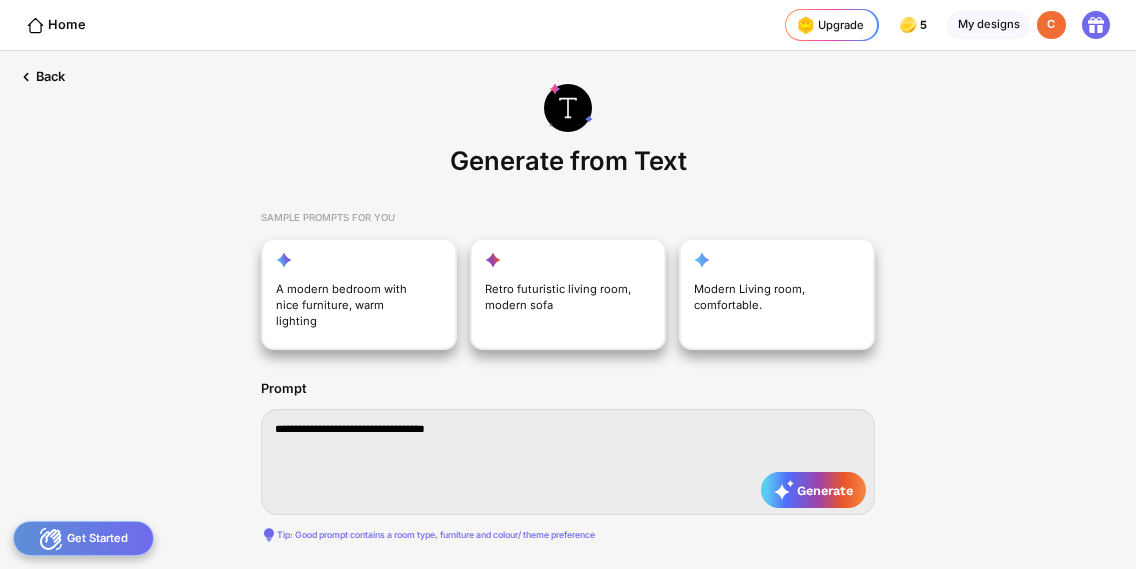 type on "**********" 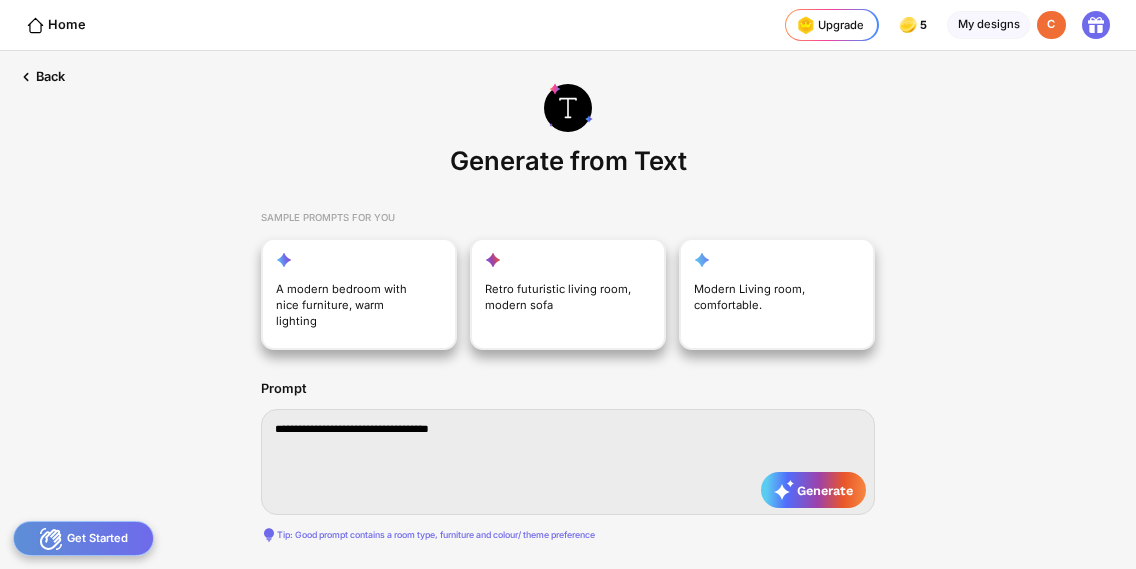 type on "**********" 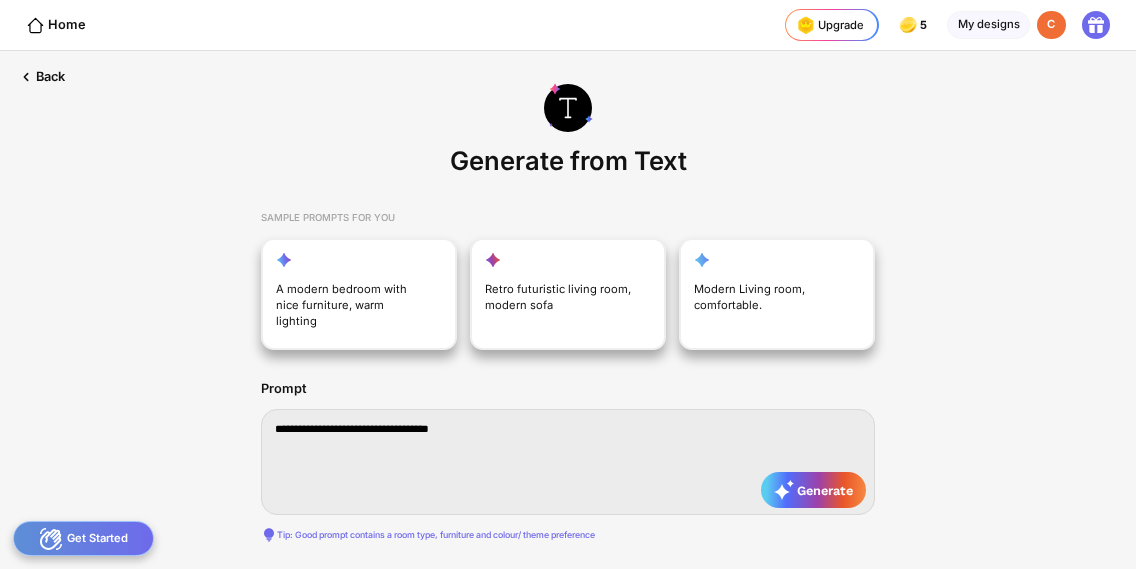 type on "**********" 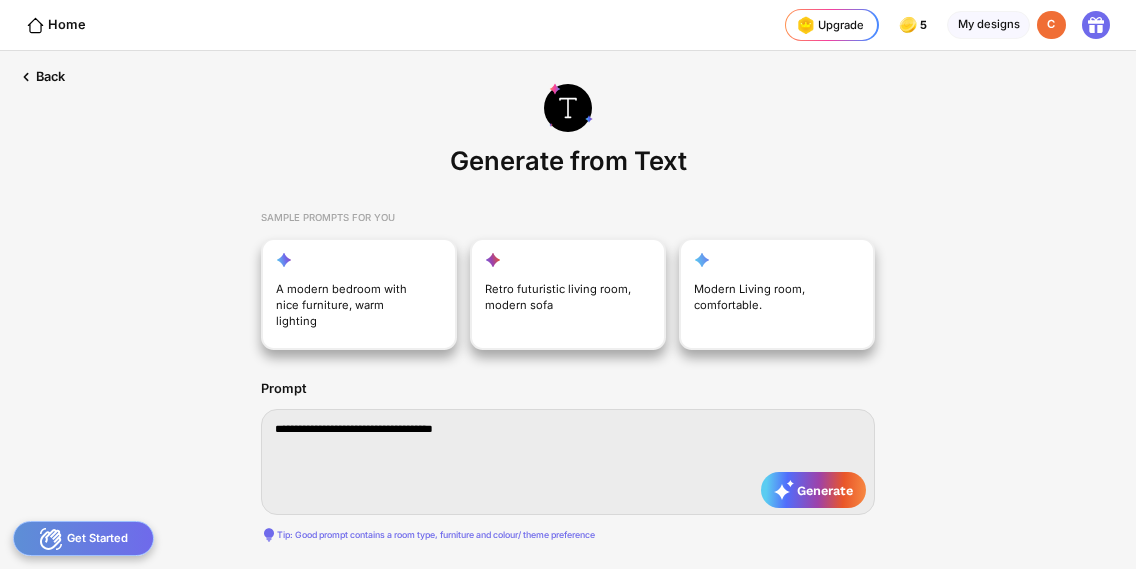 type on "**********" 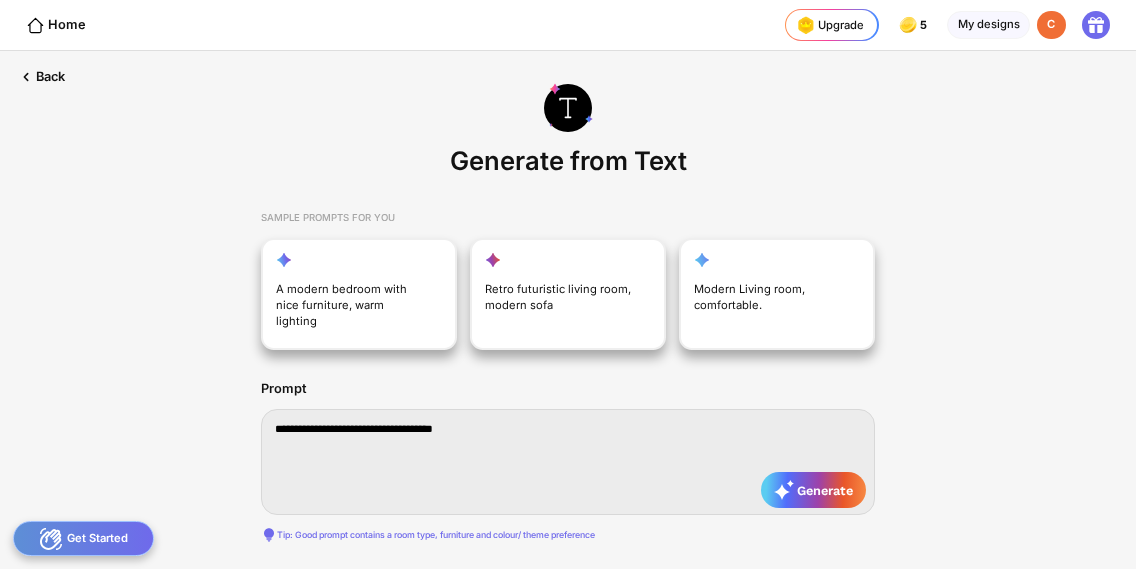 type on "**********" 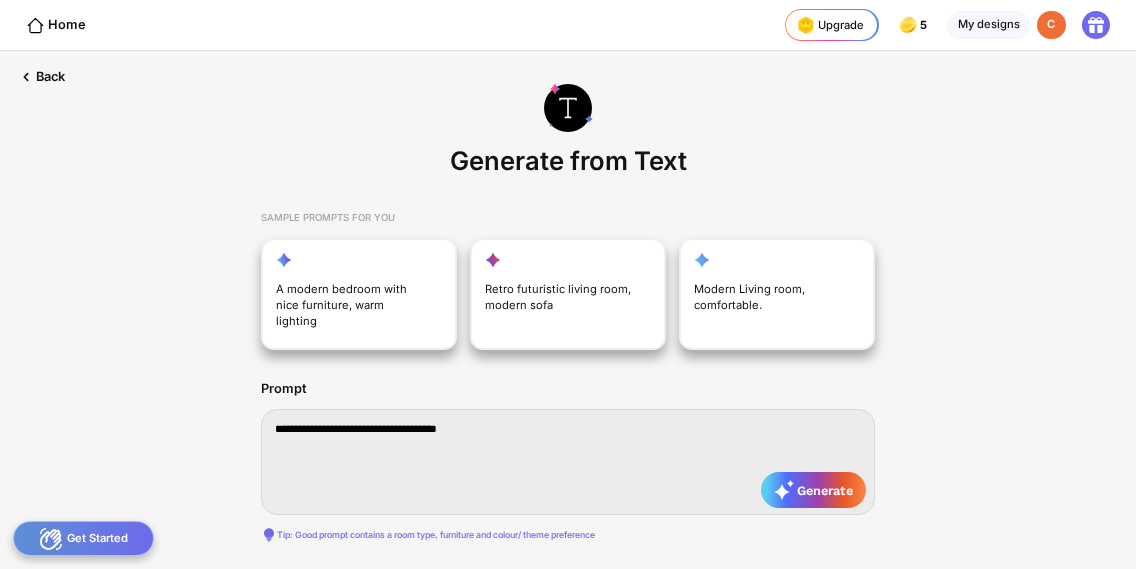 type on "**********" 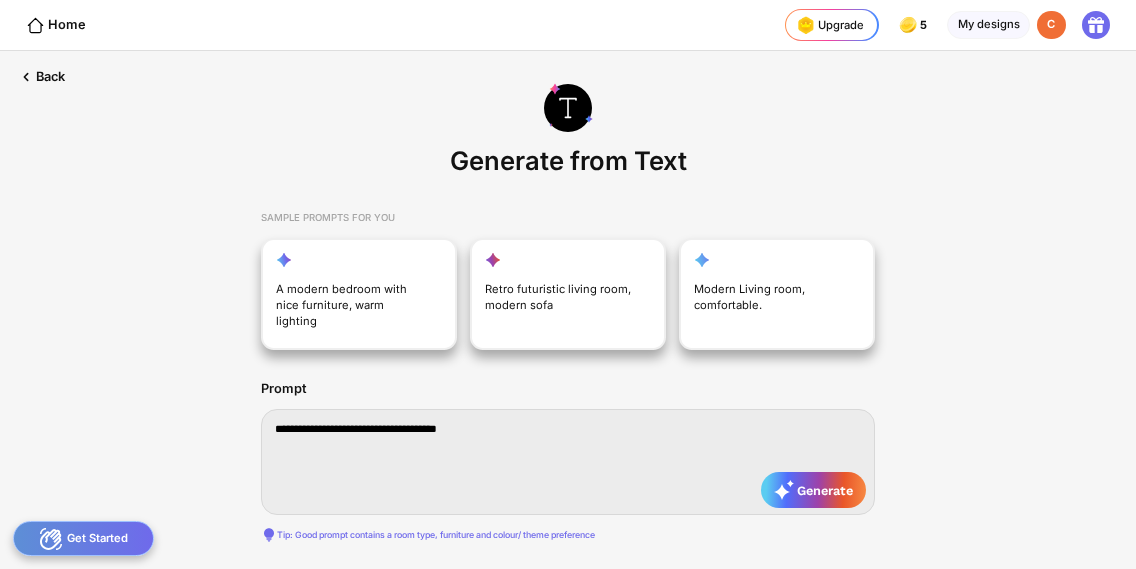 type on "**********" 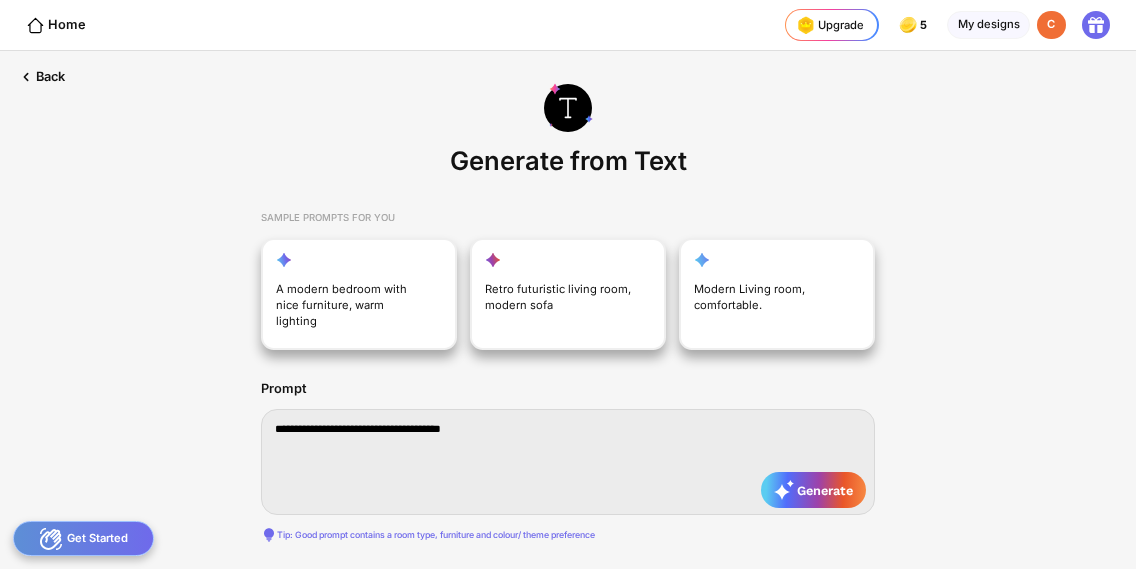 type on "**********" 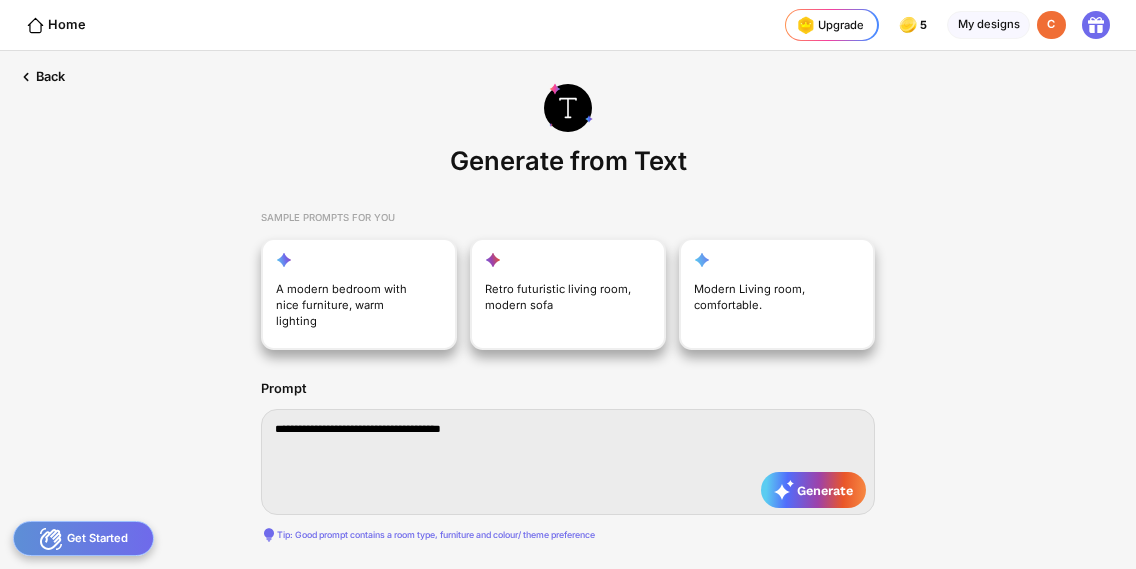 type on "**********" 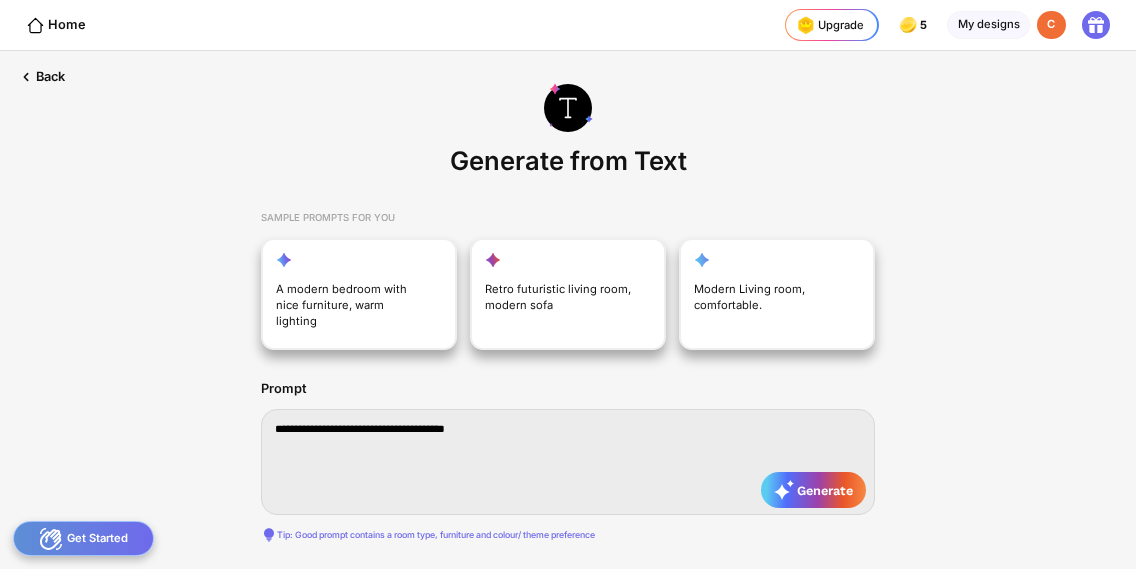 type on "**********" 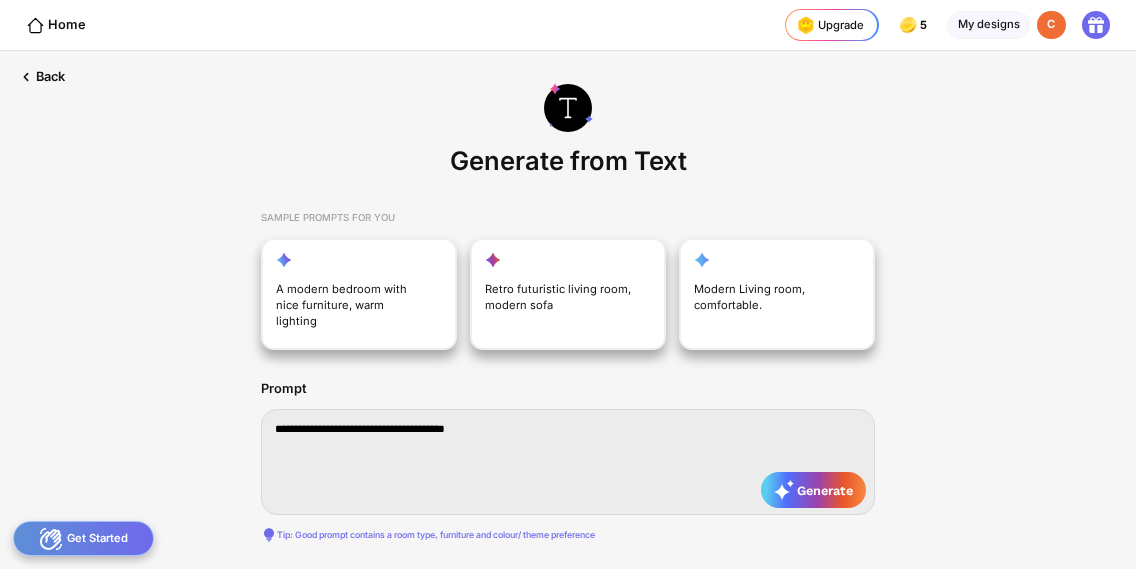 type on "**********" 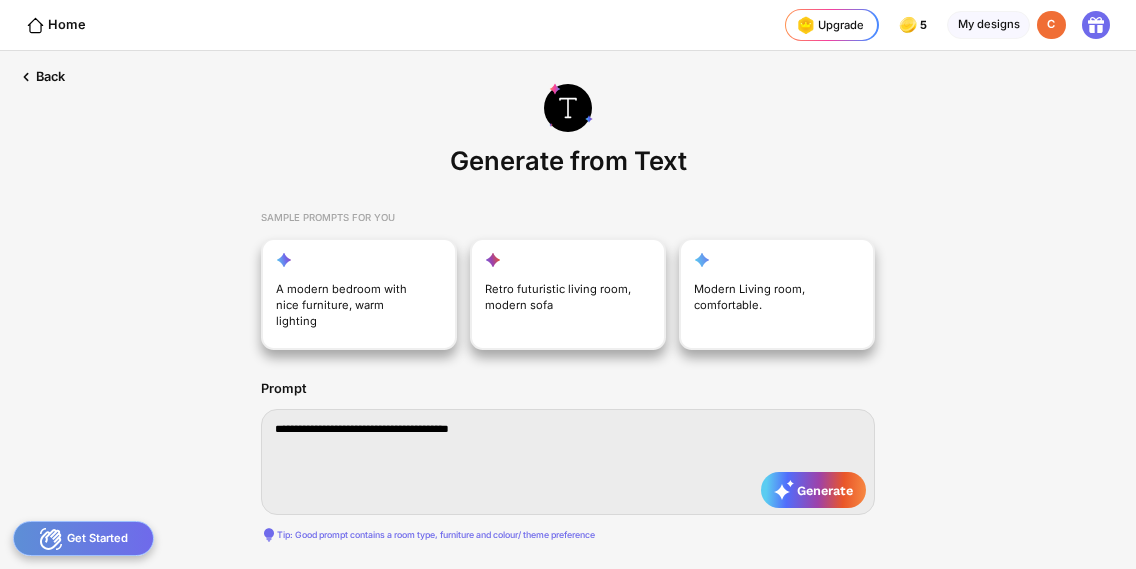 type on "**********" 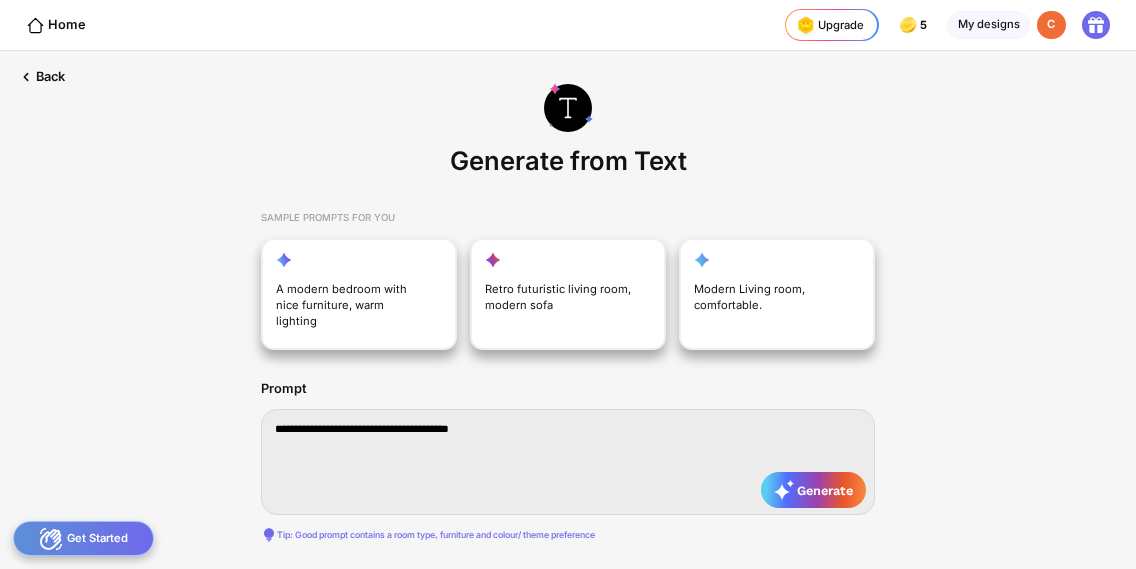 type on "**********" 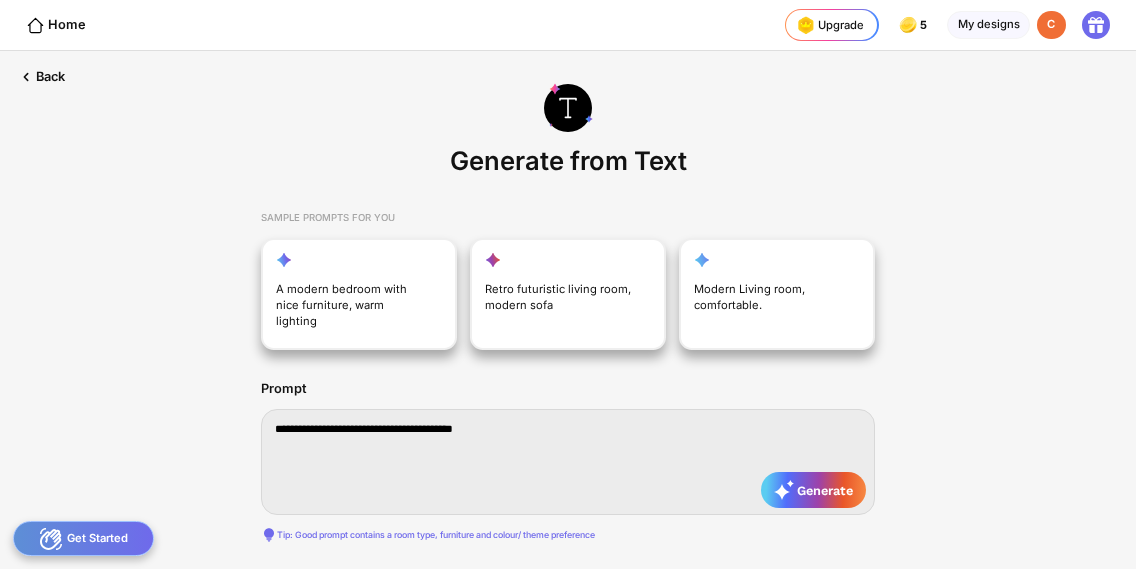 type on "**********" 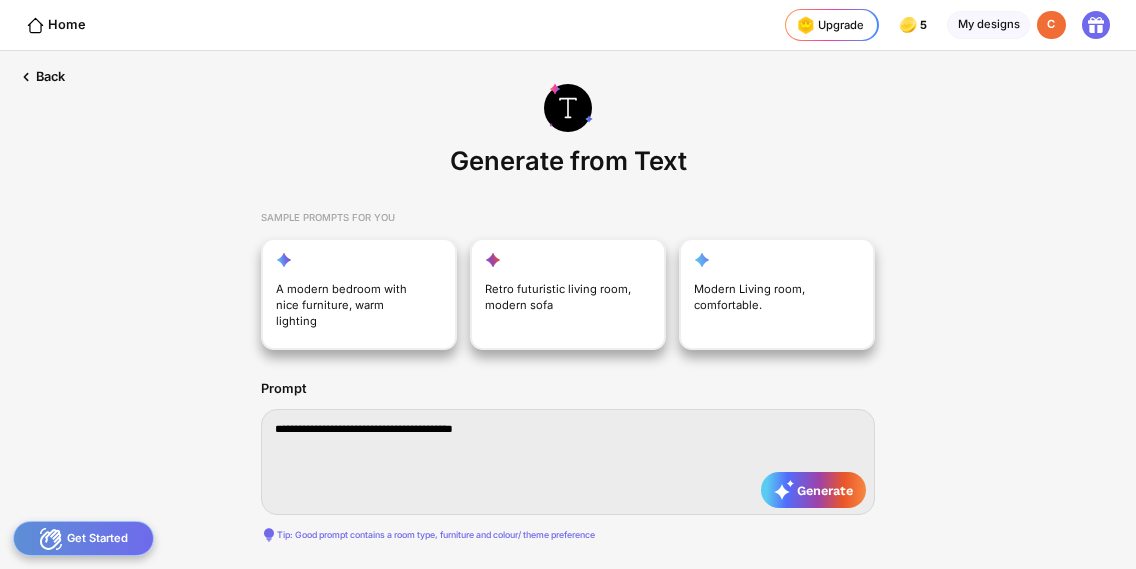 type on "**********" 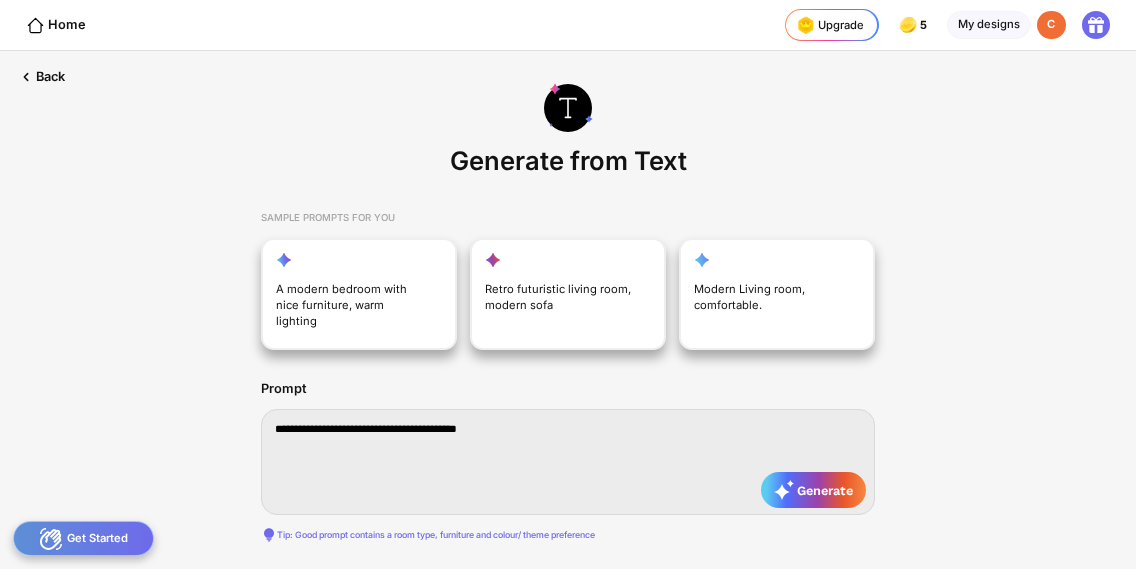 type on "**********" 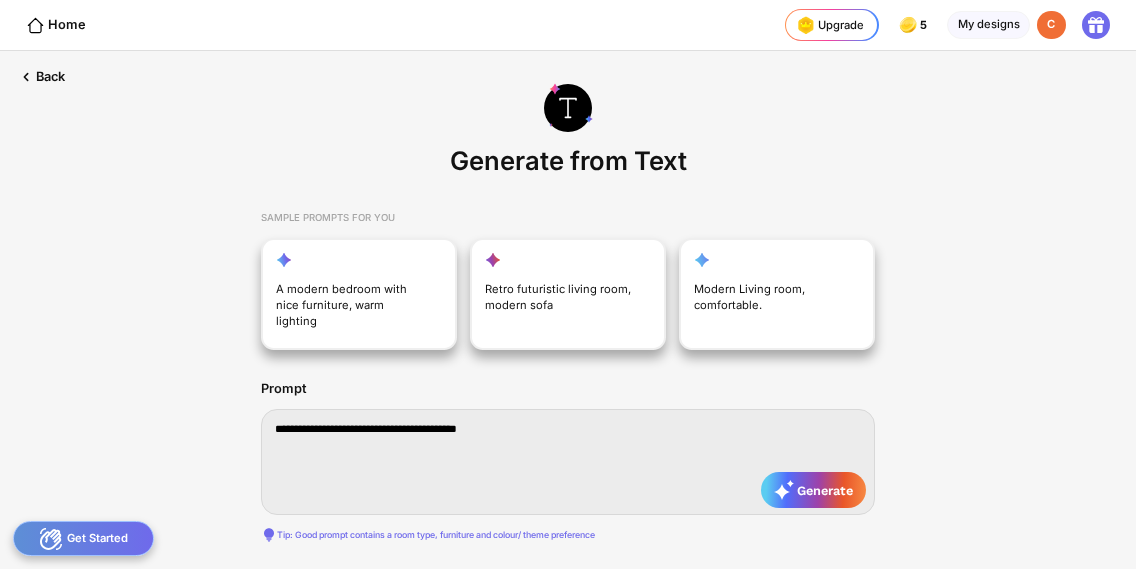 type on "**********" 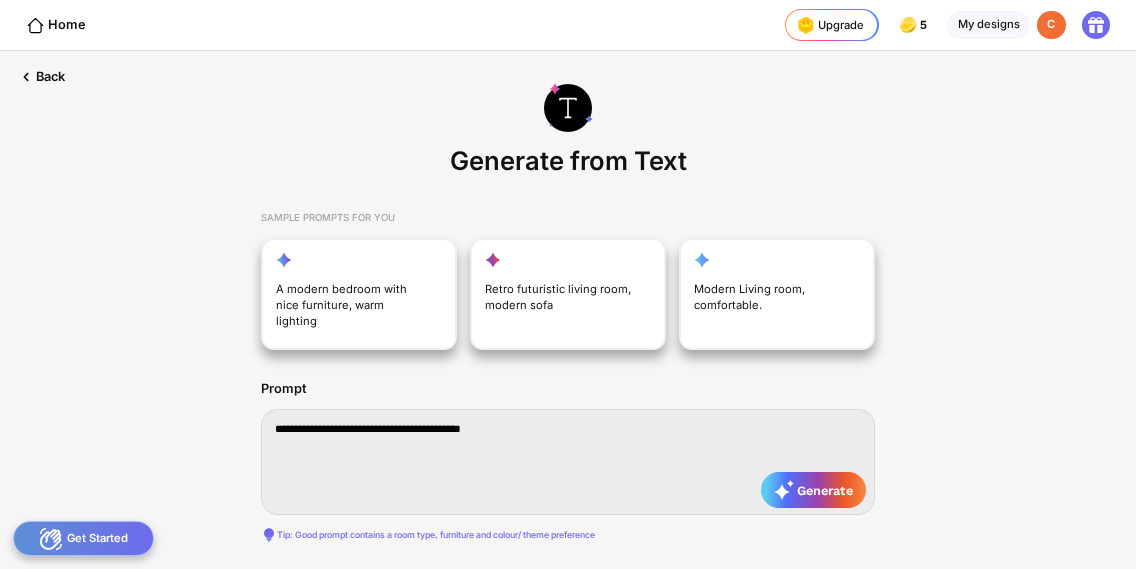 type on "**********" 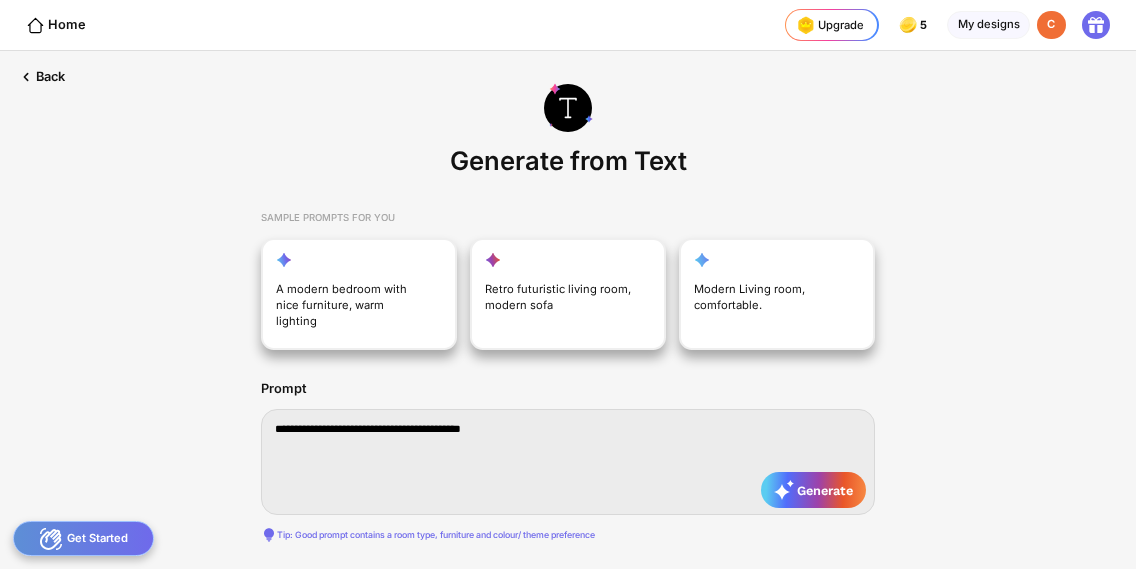 type on "**********" 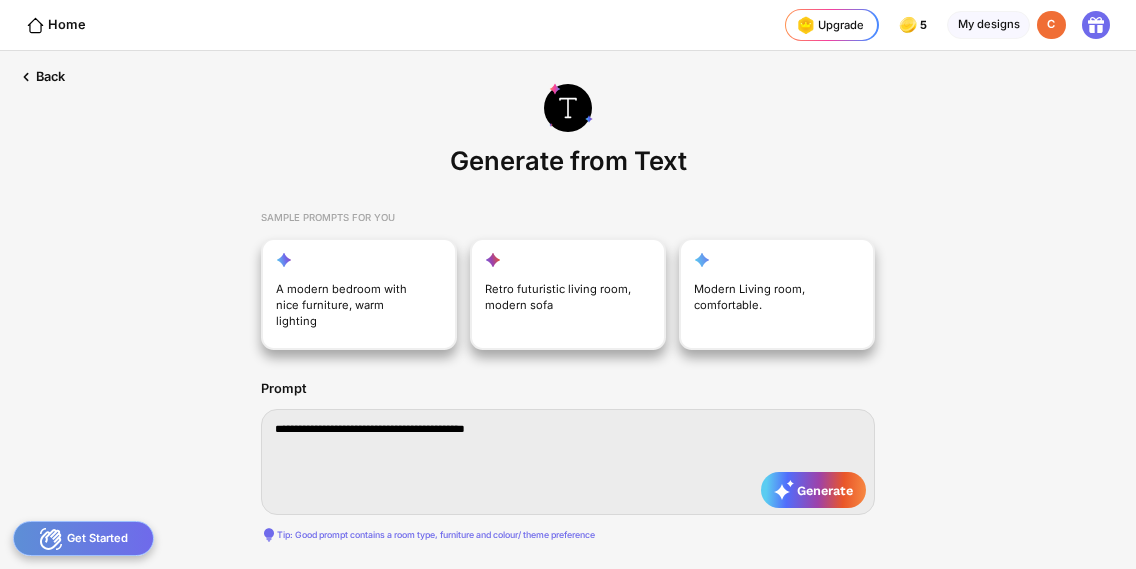 type on "**********" 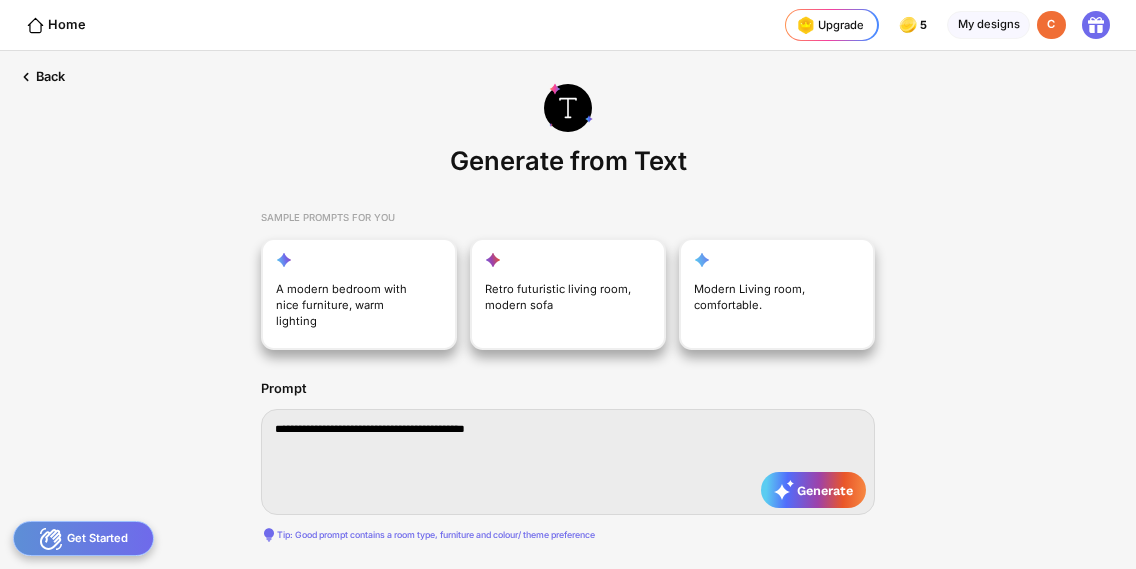 type on "**********" 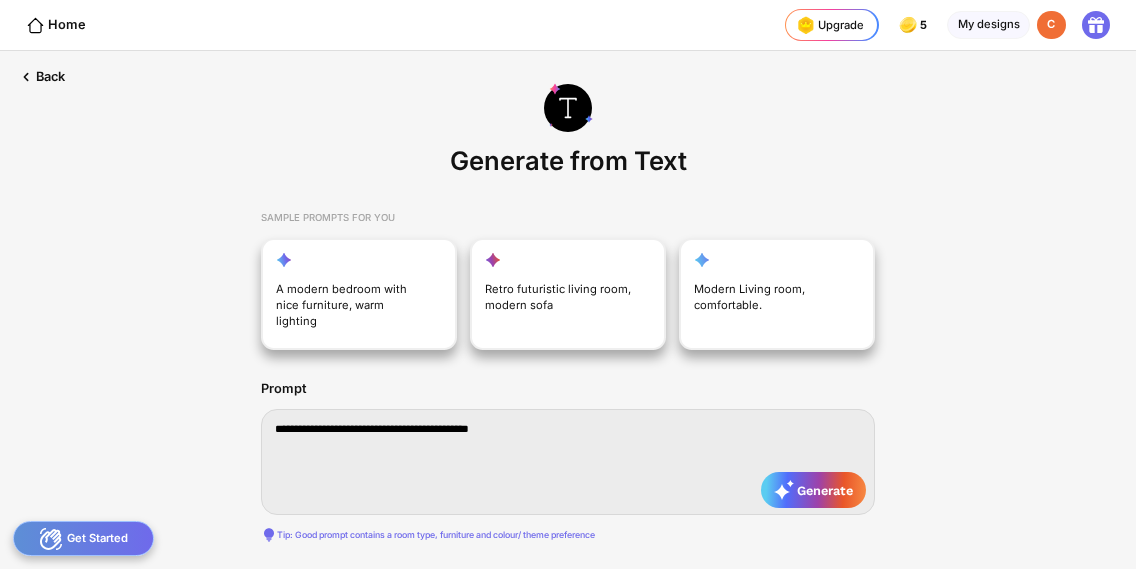 type on "**********" 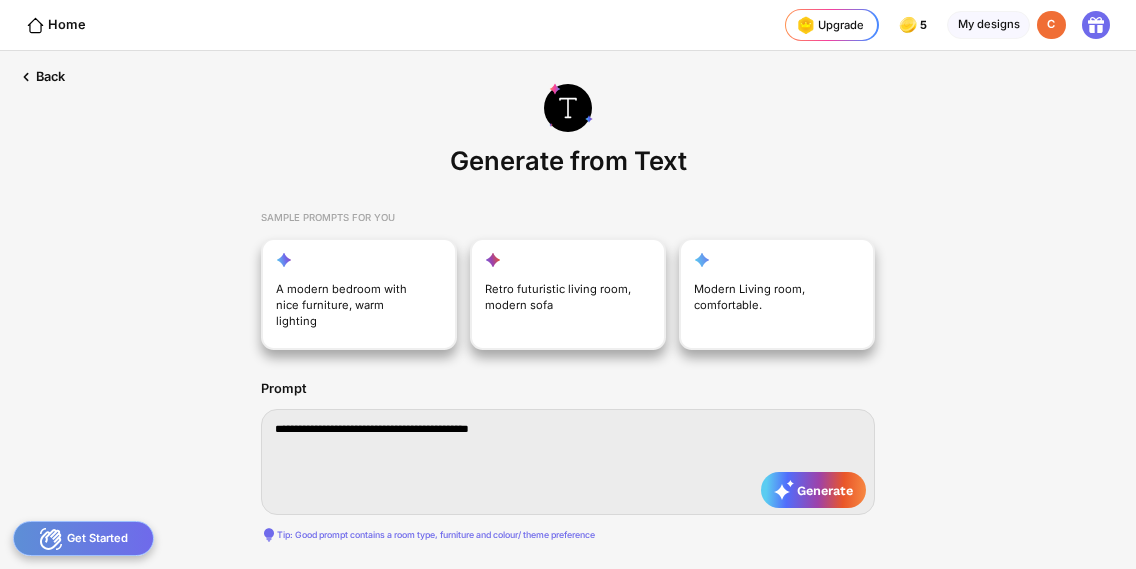 type on "**********" 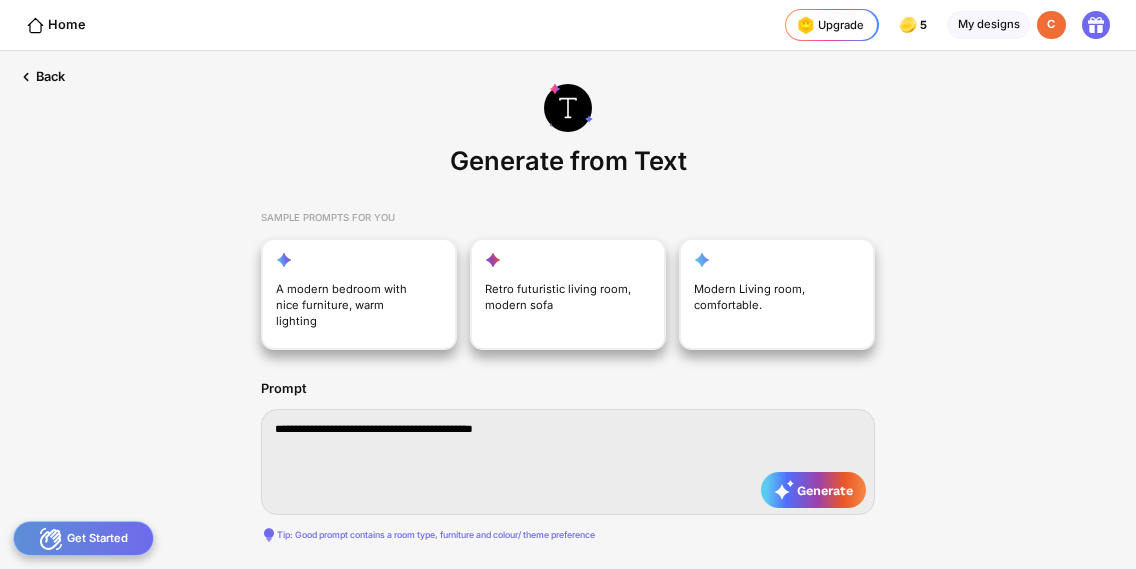 type on "**********" 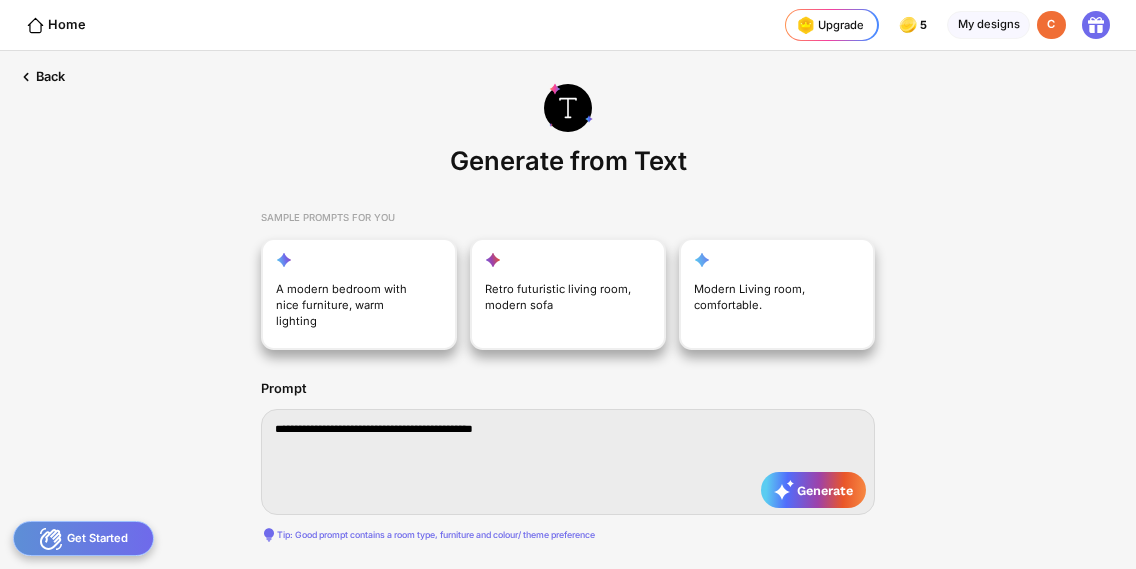 type on "**********" 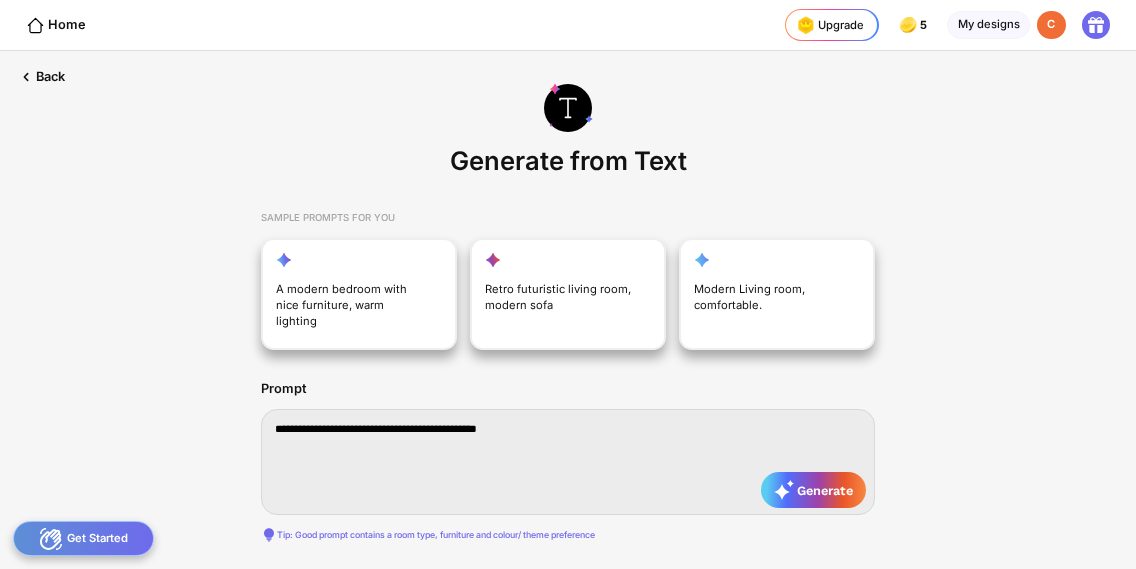 type on "**********" 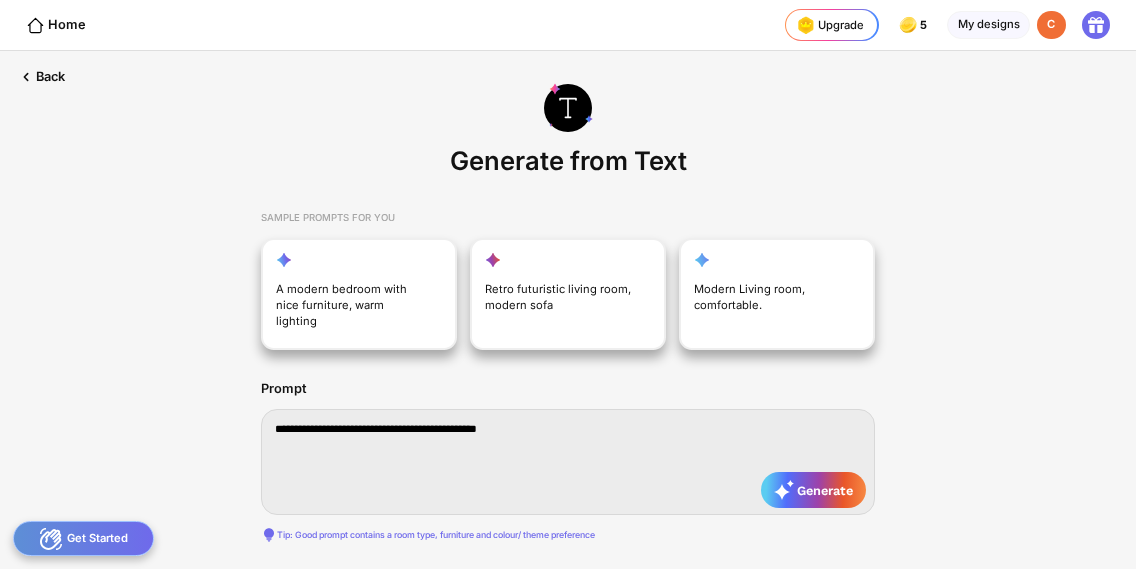 type on "**********" 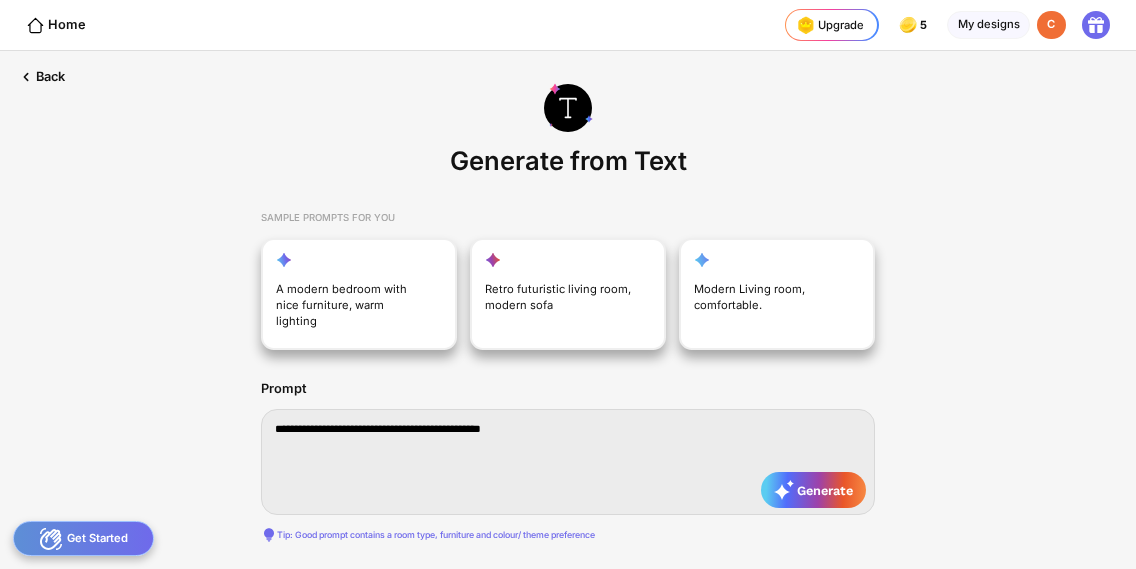 type on "**********" 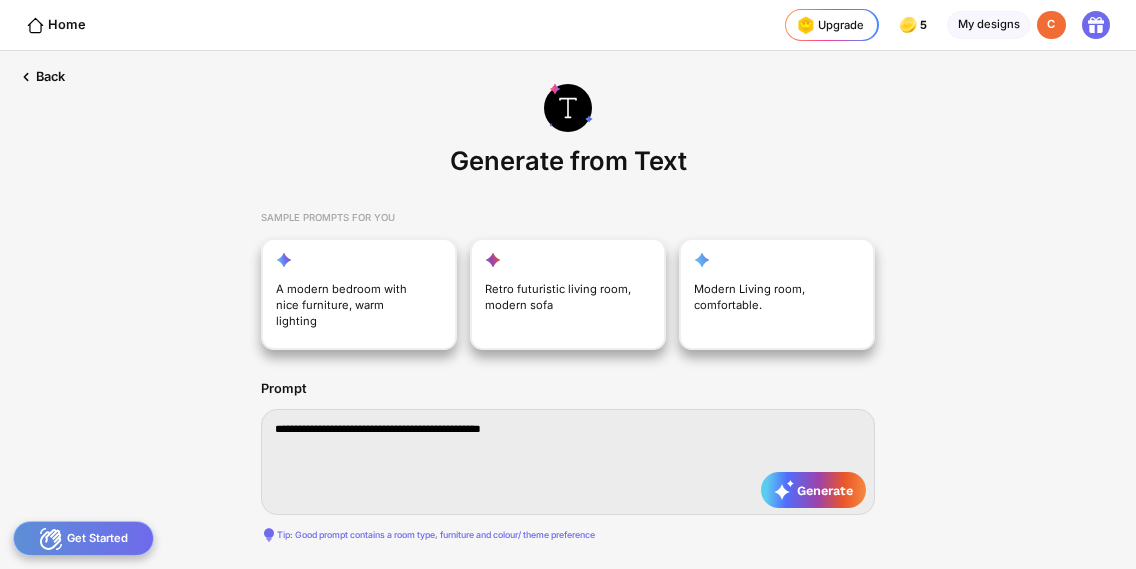 type on "**********" 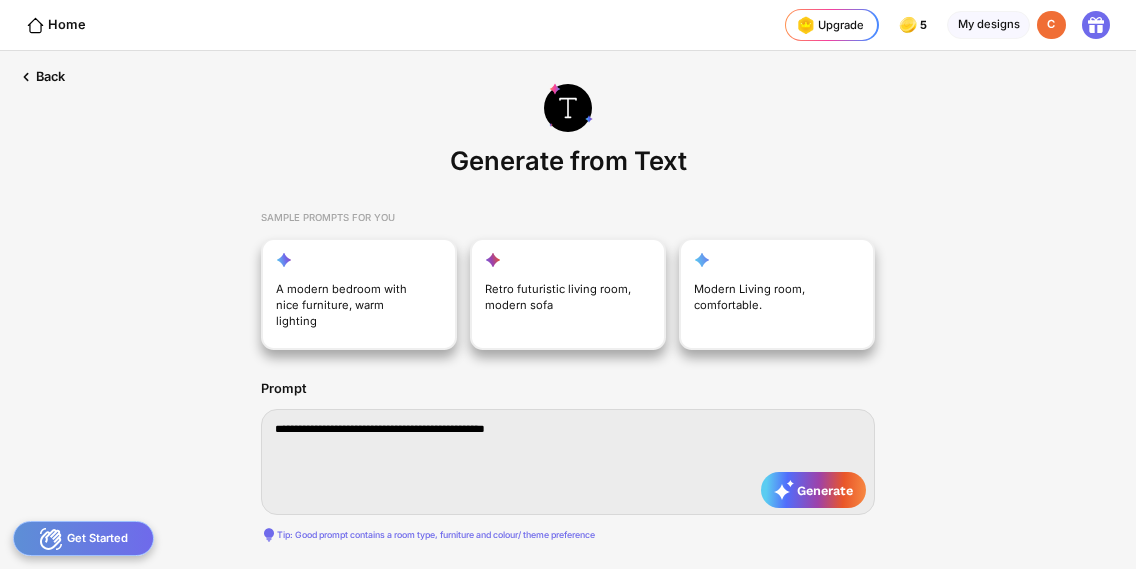 type on "**********" 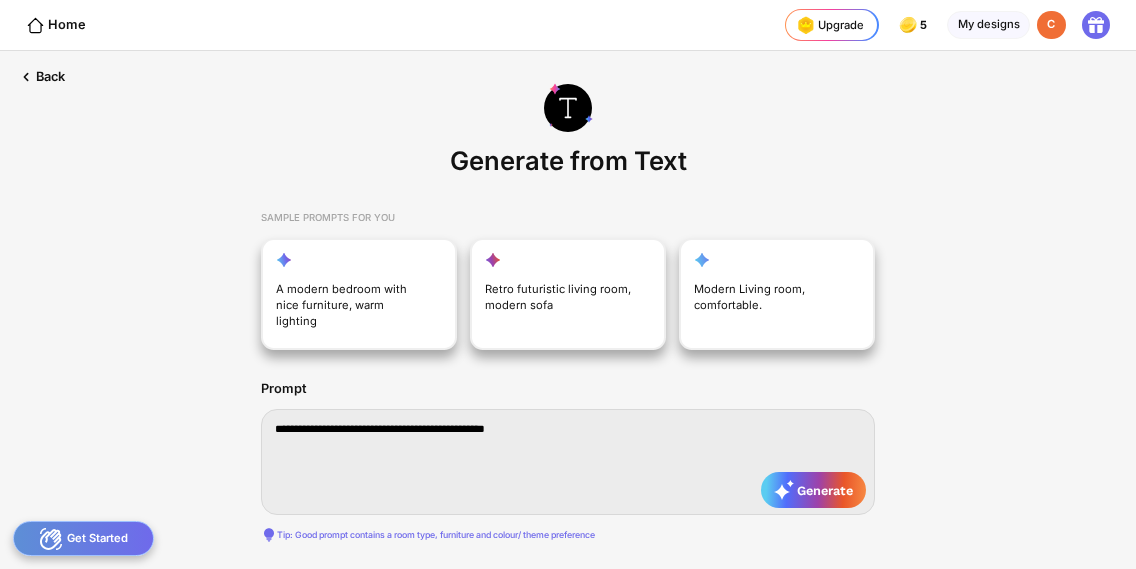 type on "**********" 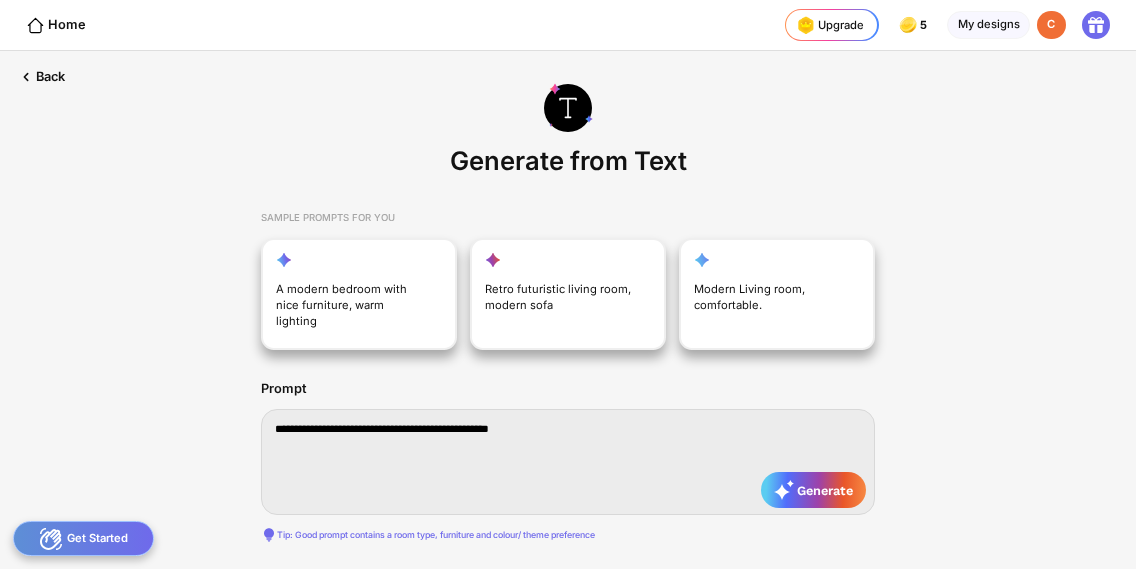 type on "**********" 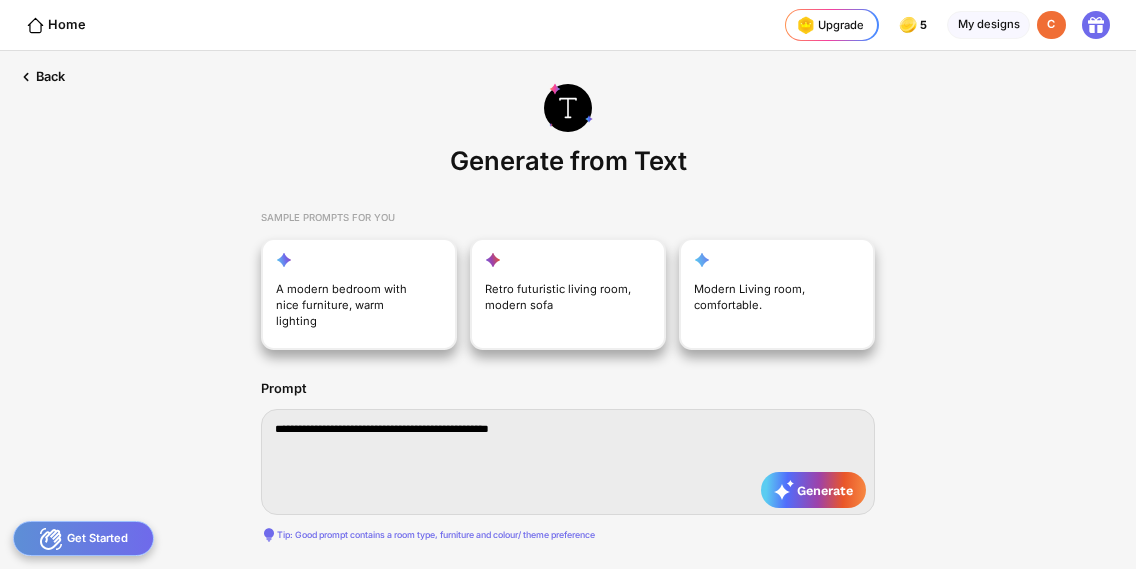 type on "**********" 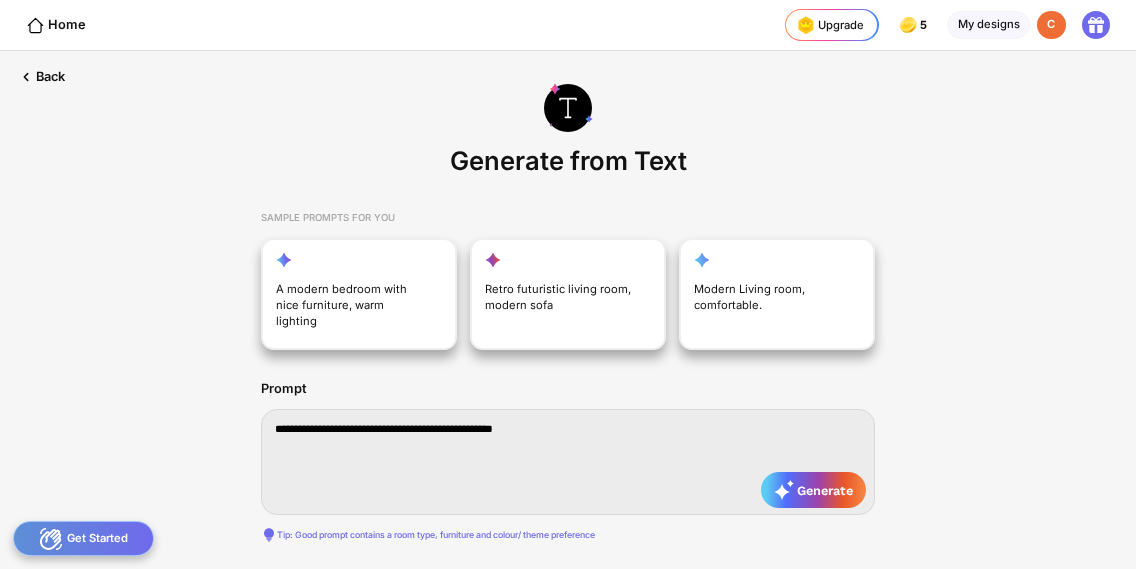 type on "**********" 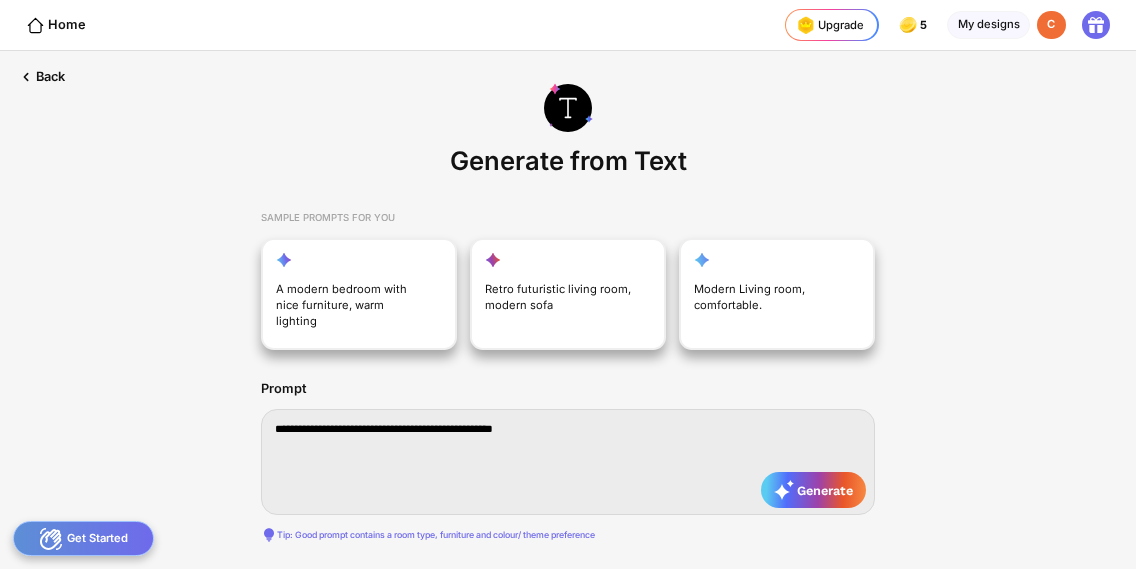 type on "**********" 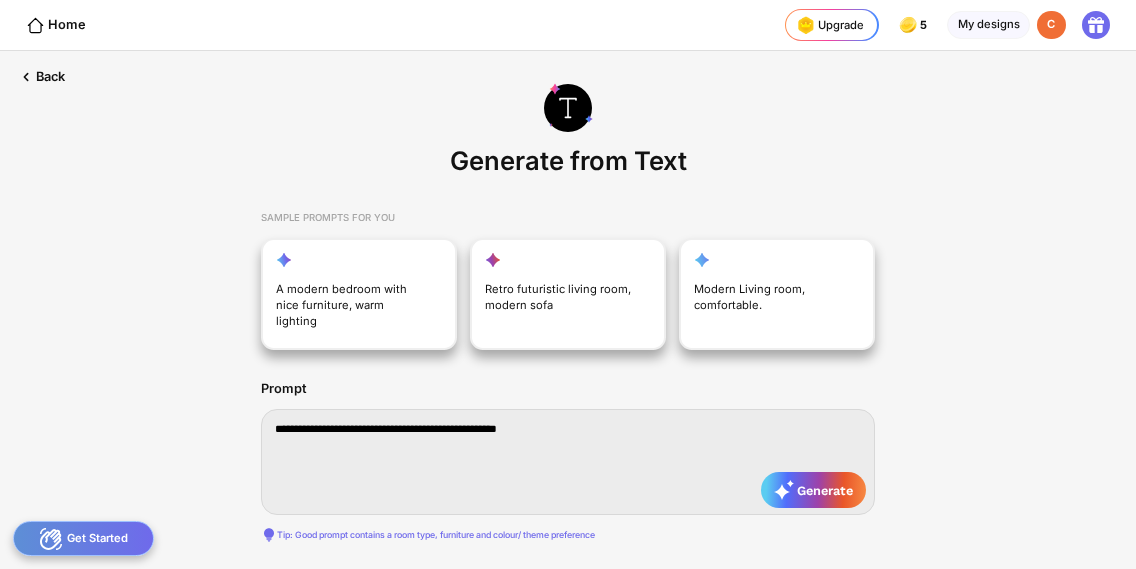 type on "**********" 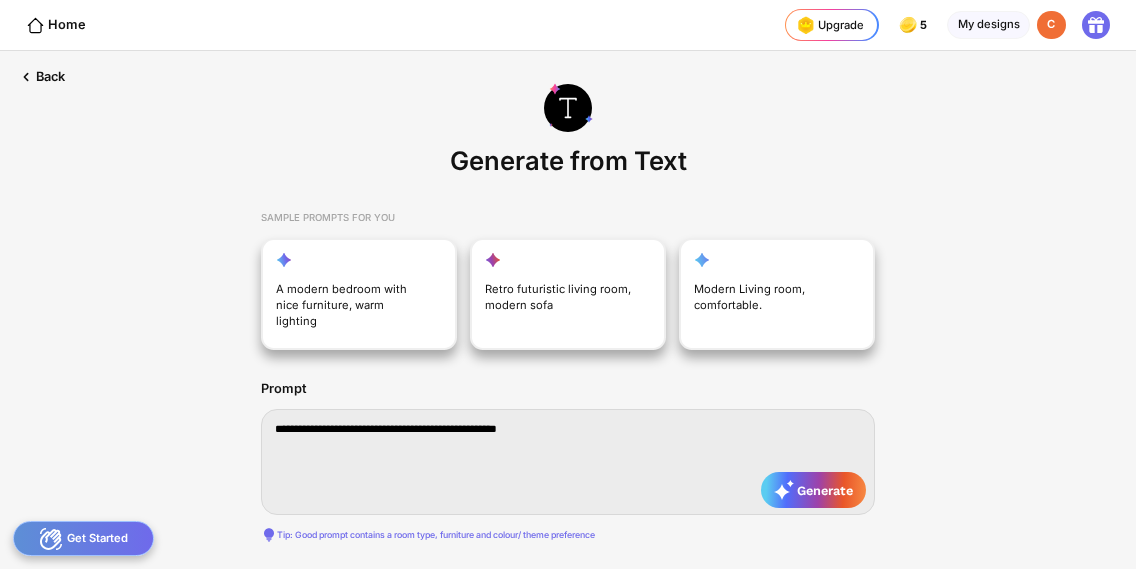 type on "**********" 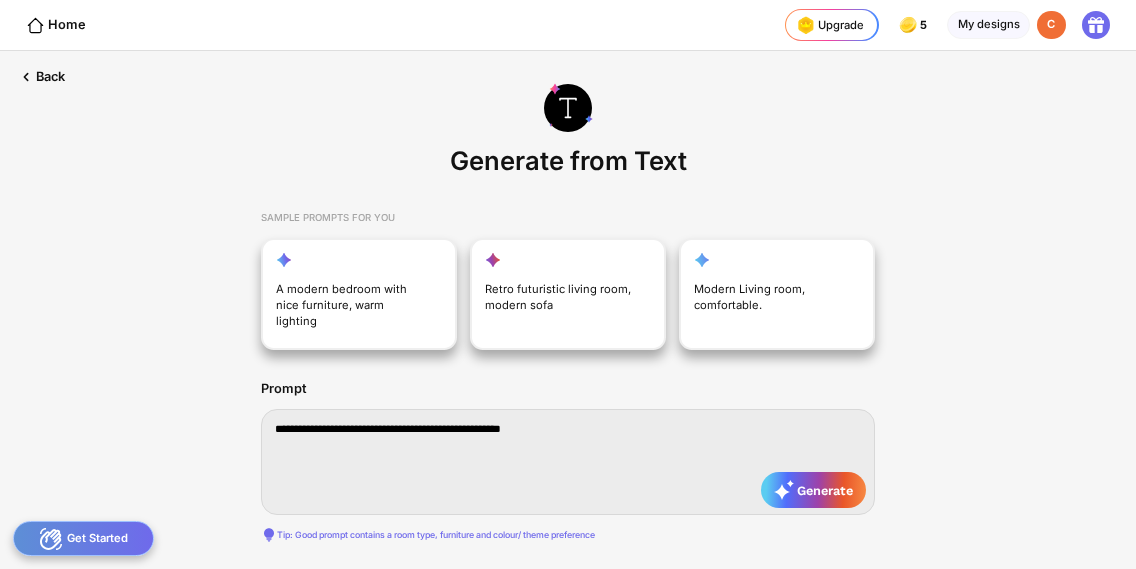 type on "**********" 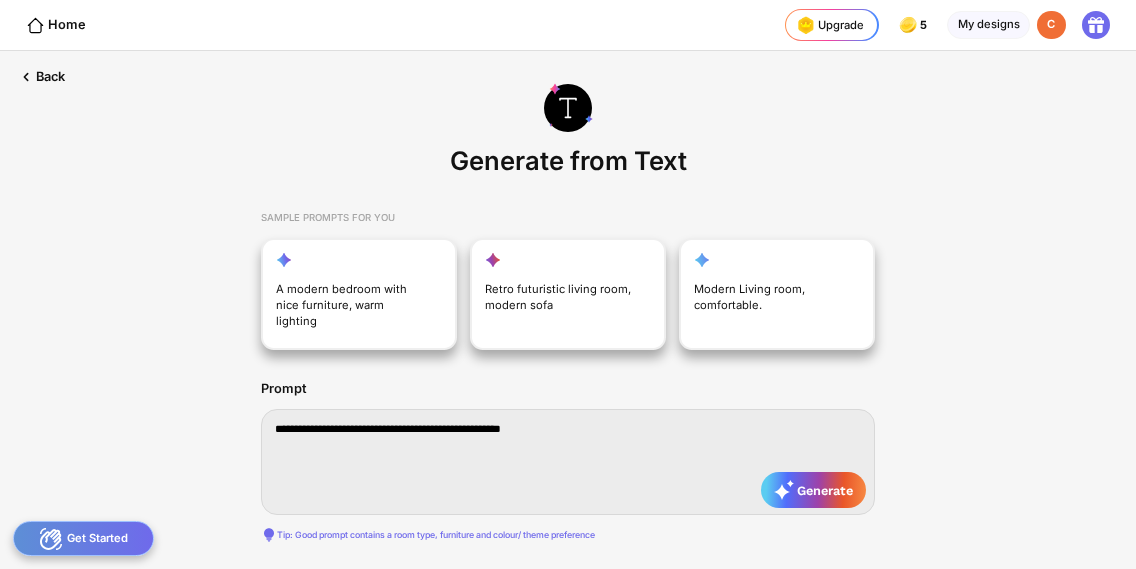 type on "**********" 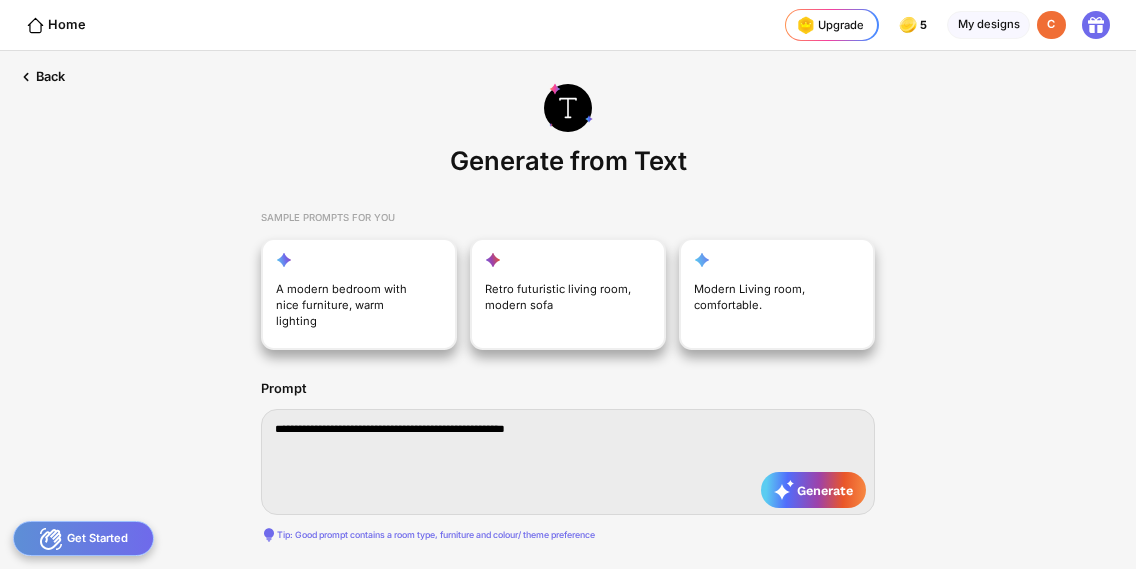 type on "**********" 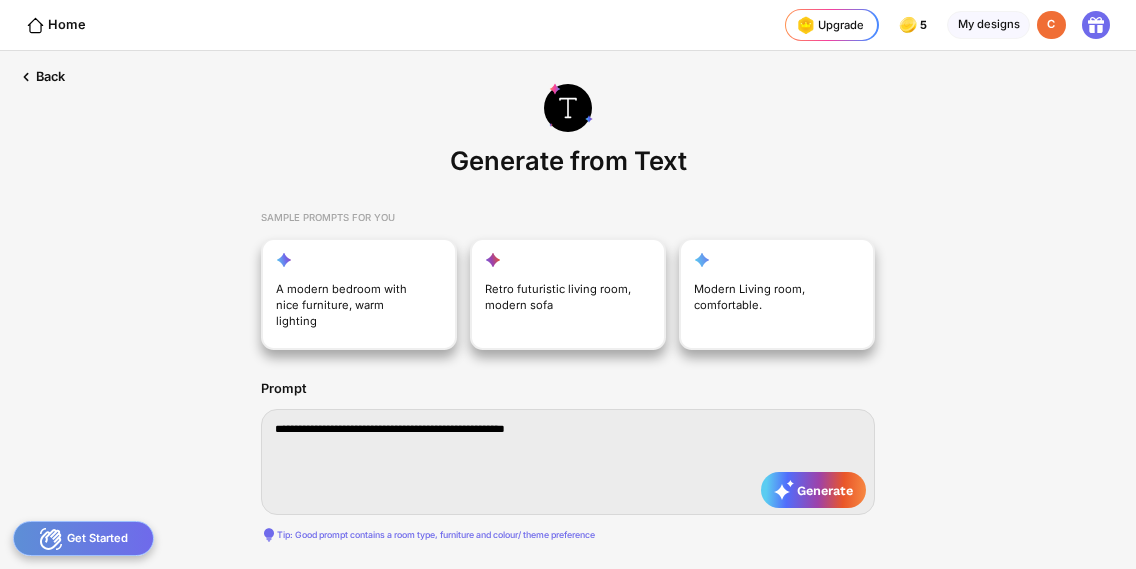 type on "**********" 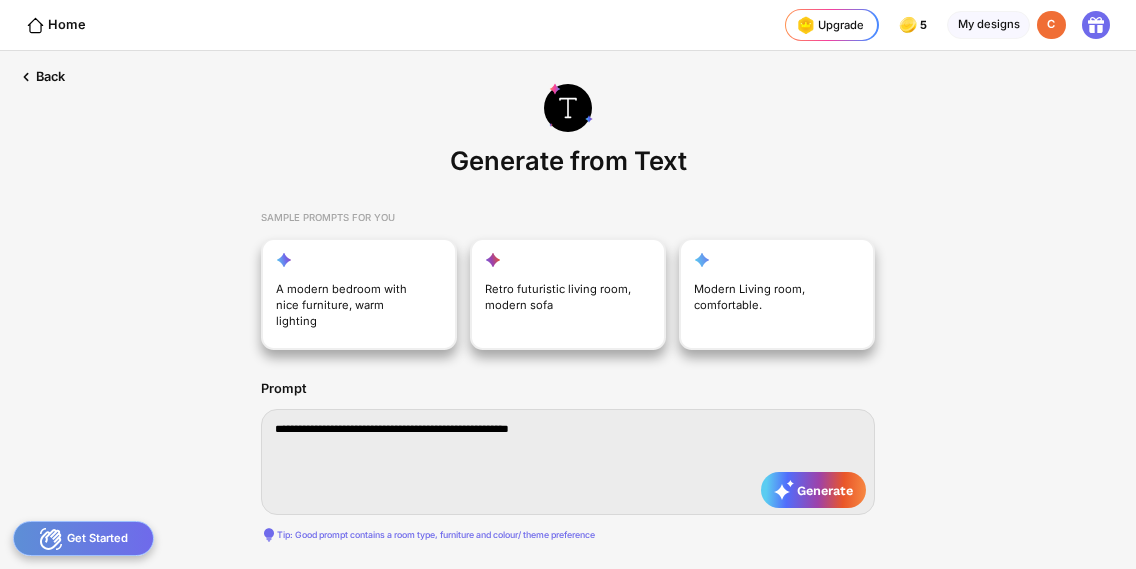 type on "**********" 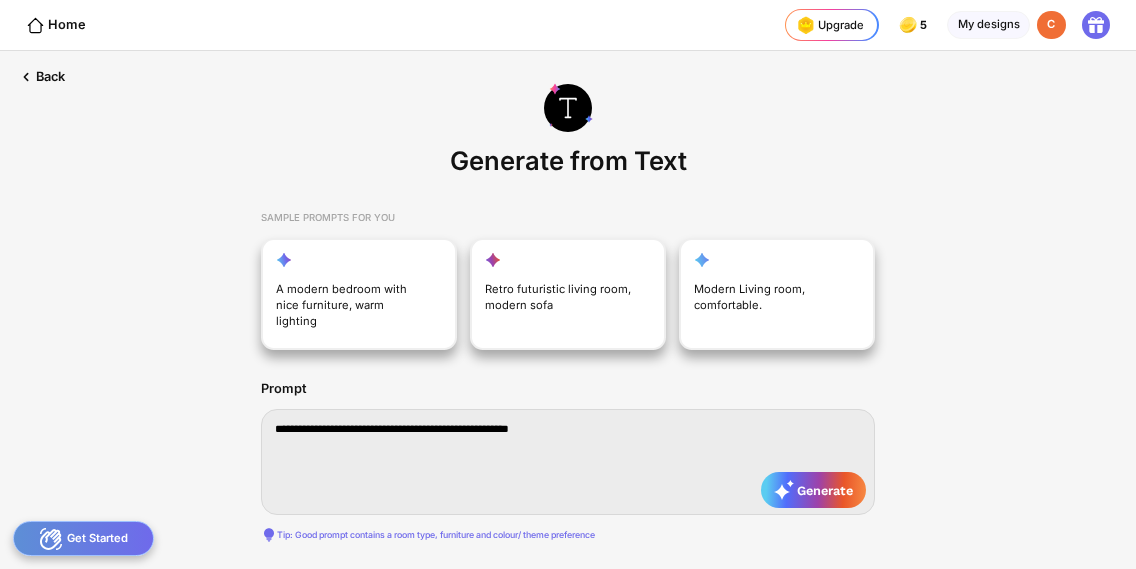 type on "**********" 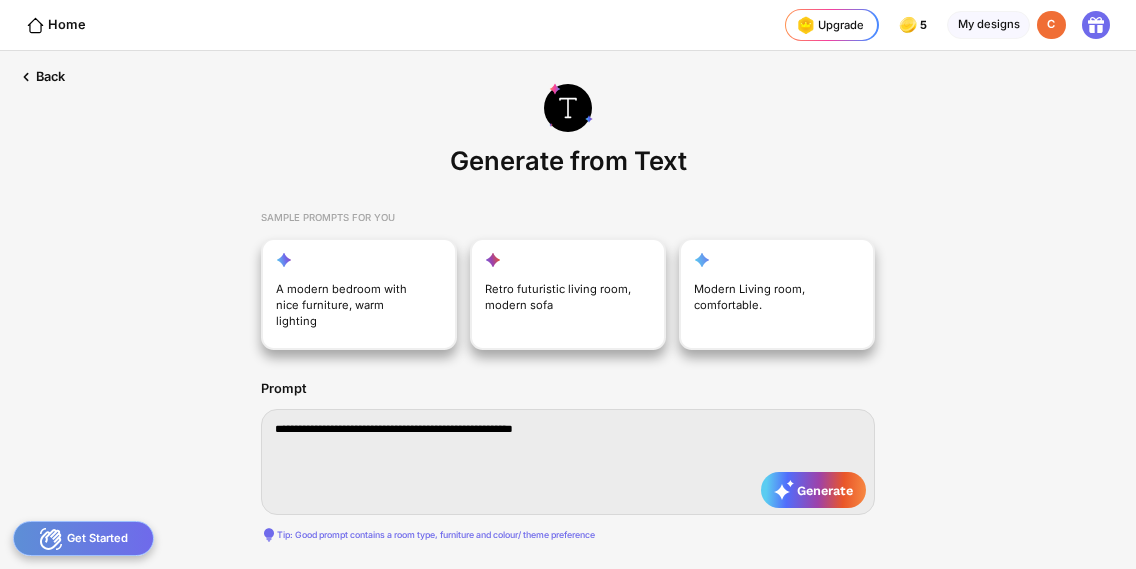 type on "**********" 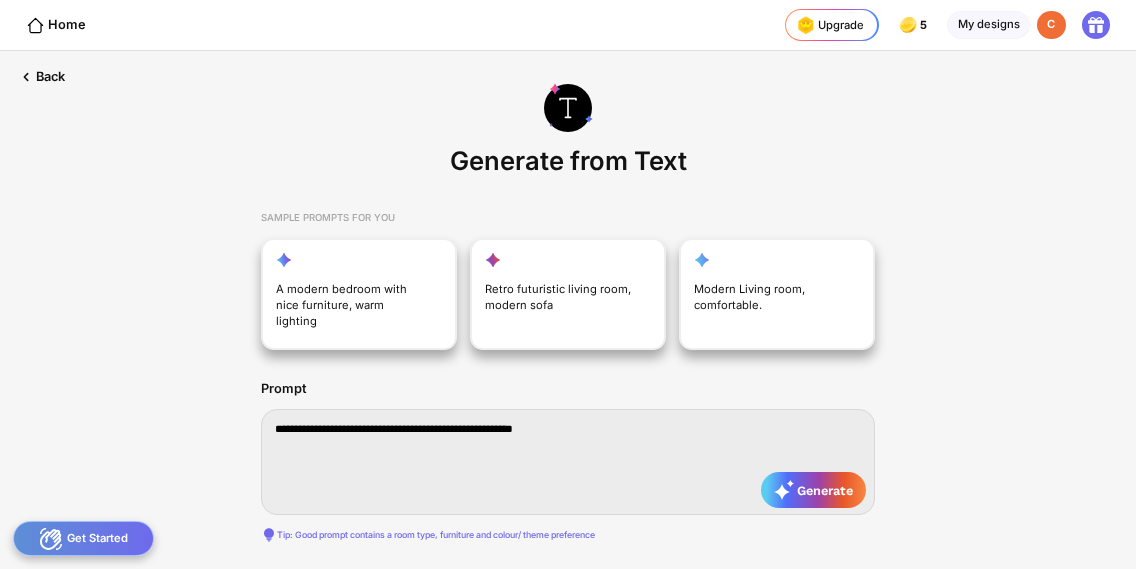 type on "**********" 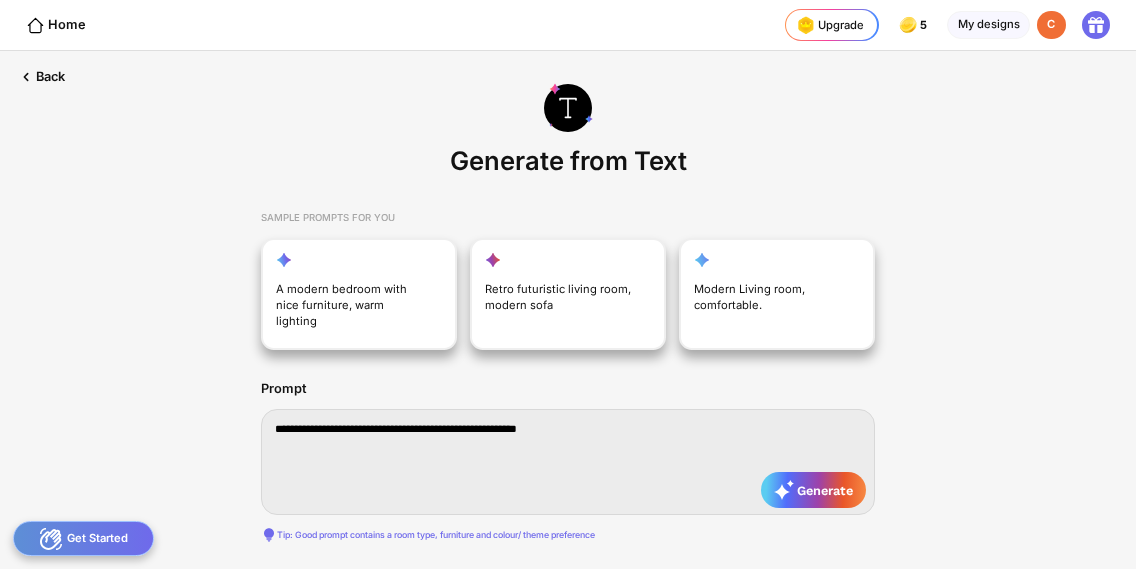 type on "**********" 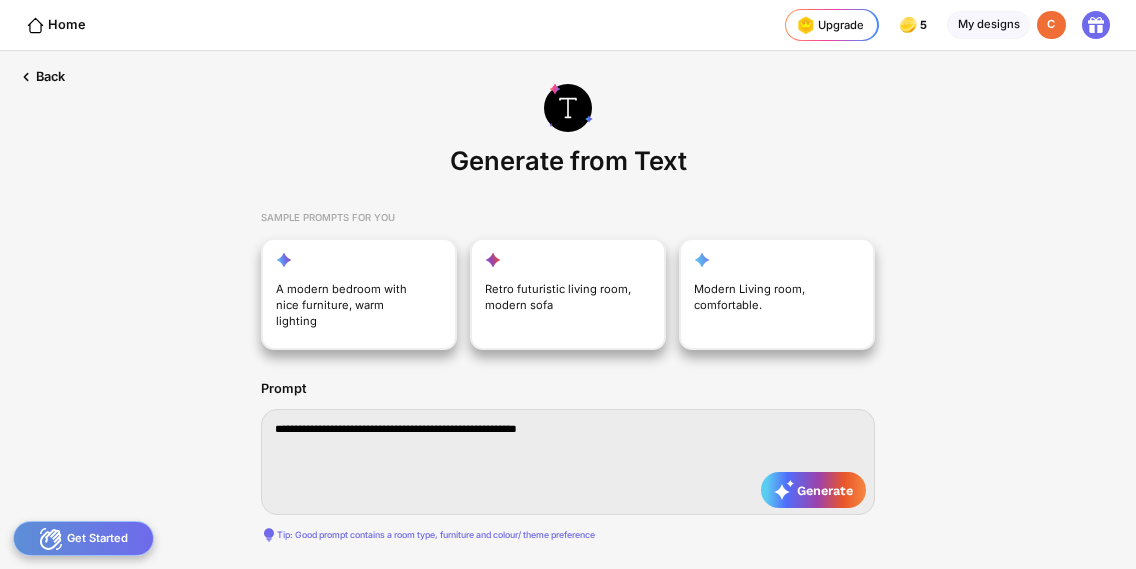 type on "**********" 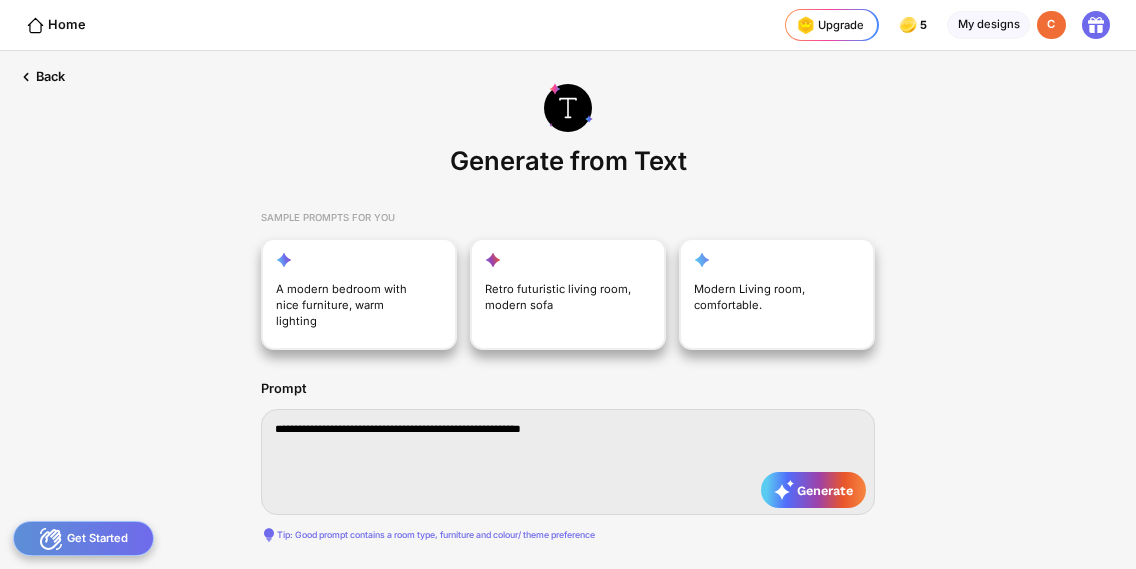 type on "**********" 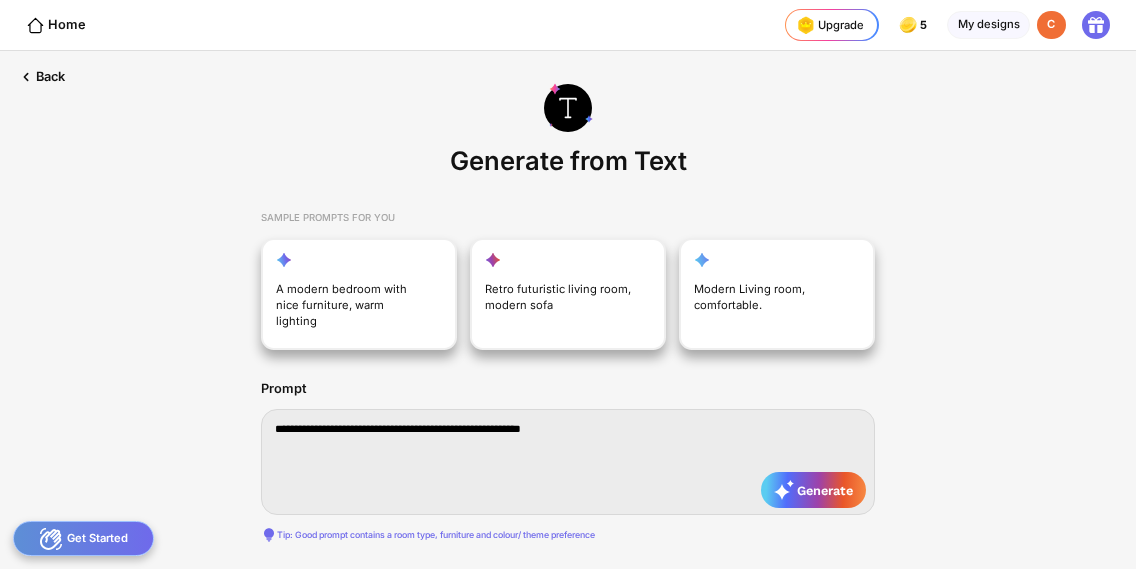 type on "**********" 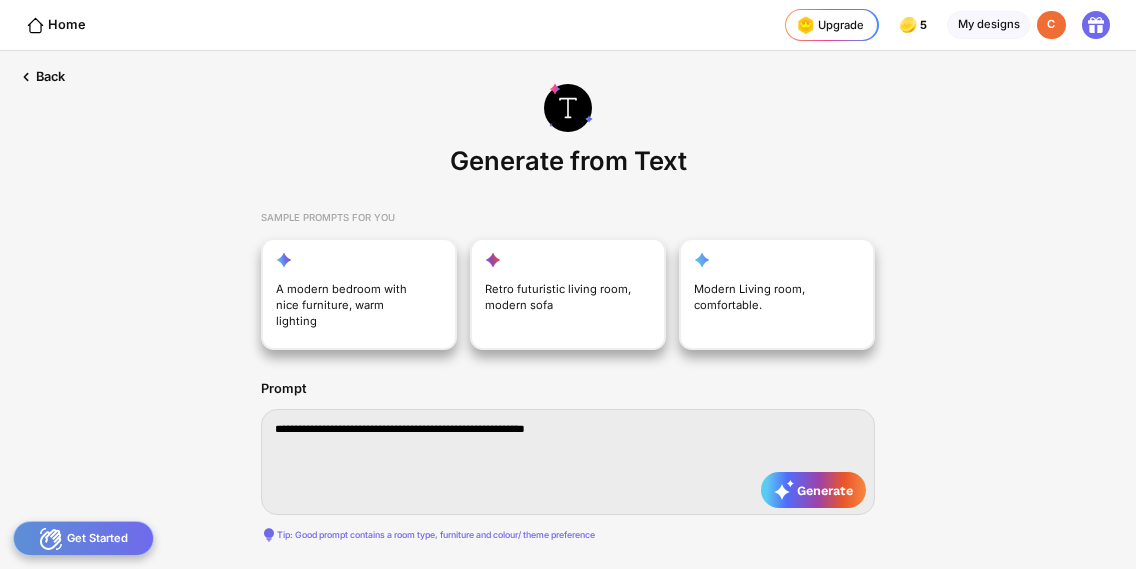 type on "**********" 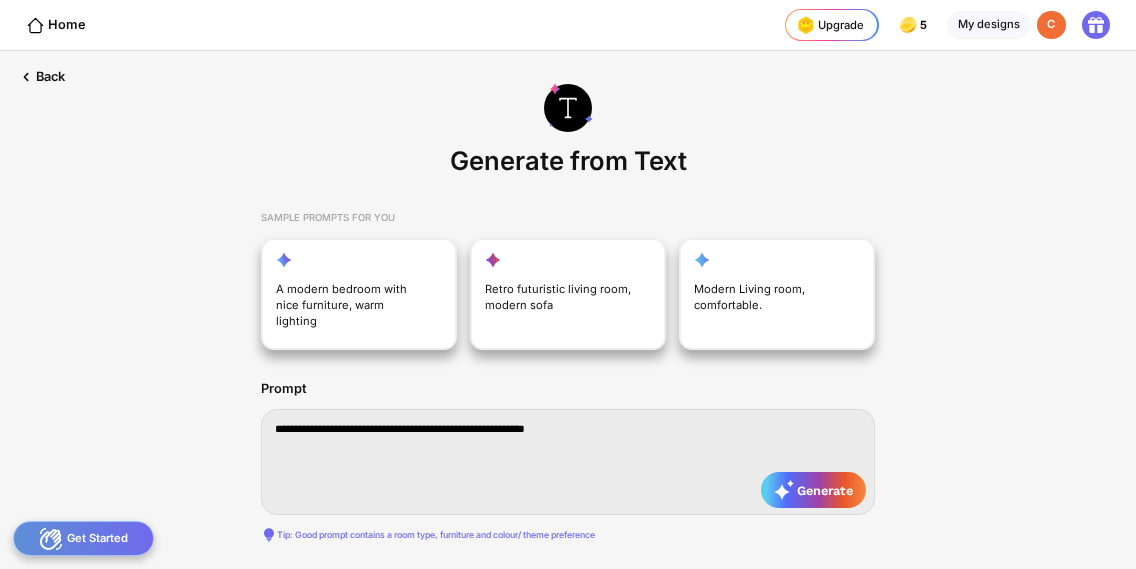 type on "**********" 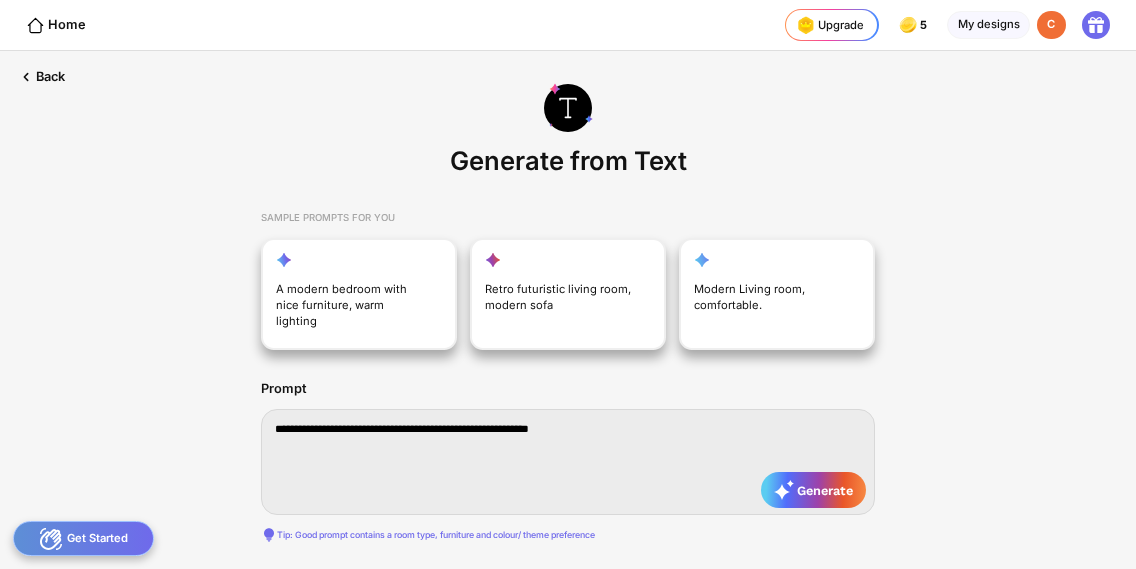 type on "**********" 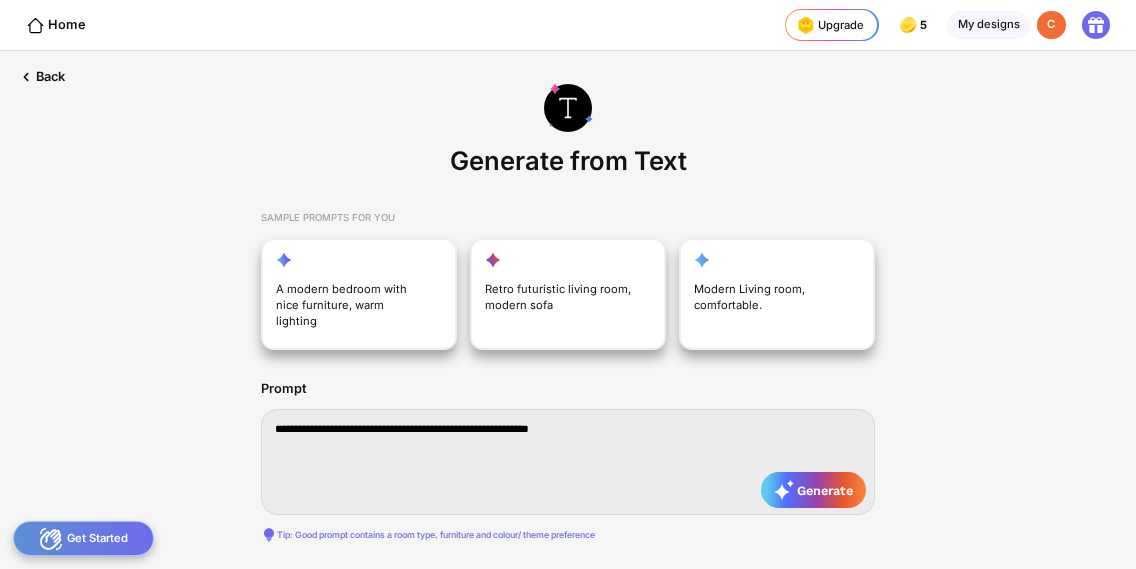 type on "**********" 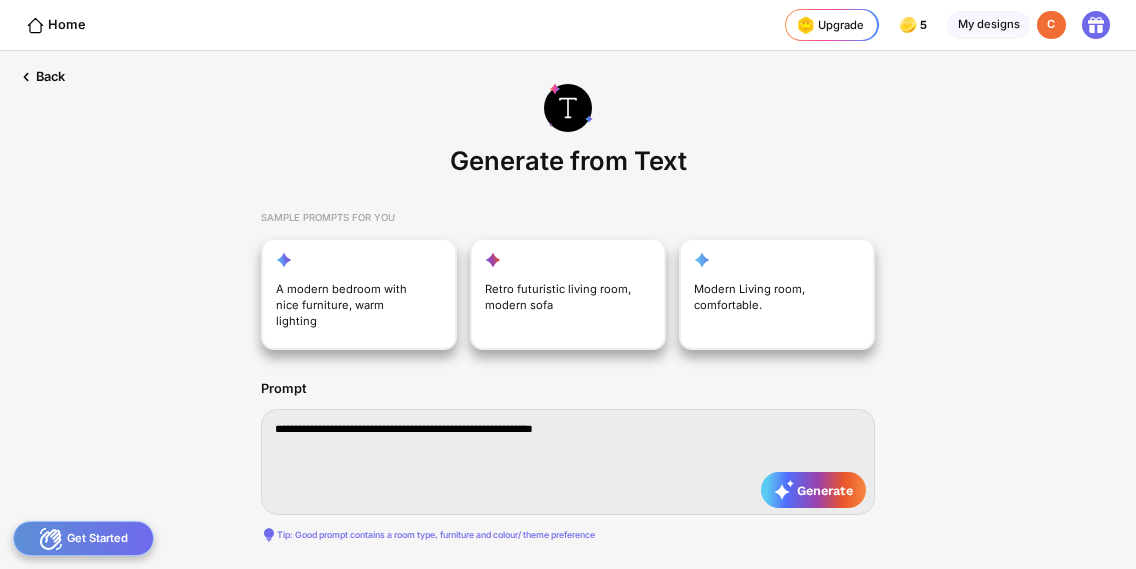 type on "**********" 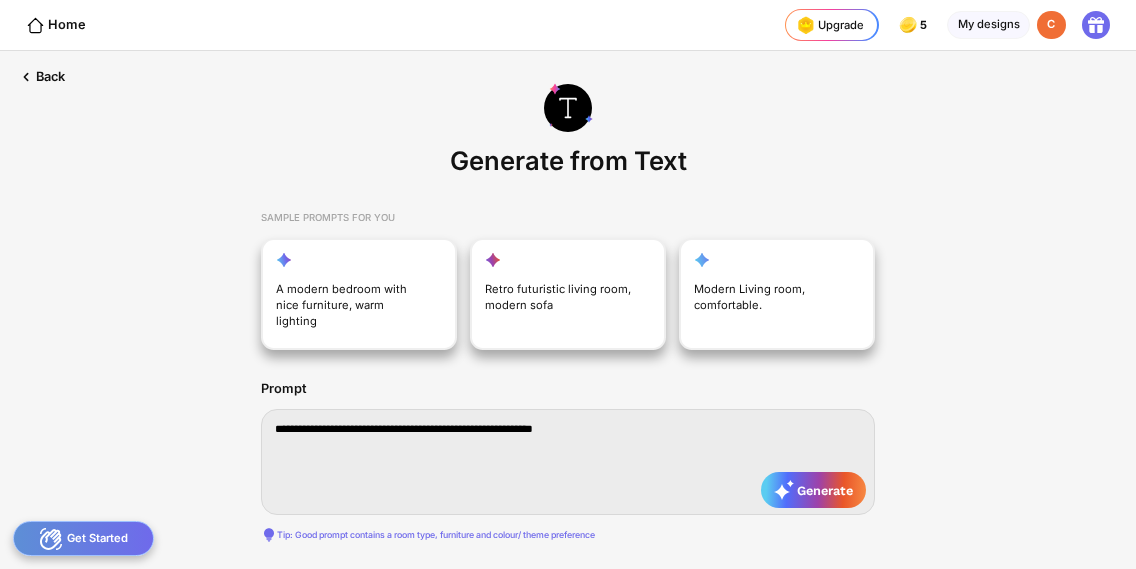 type on "**********" 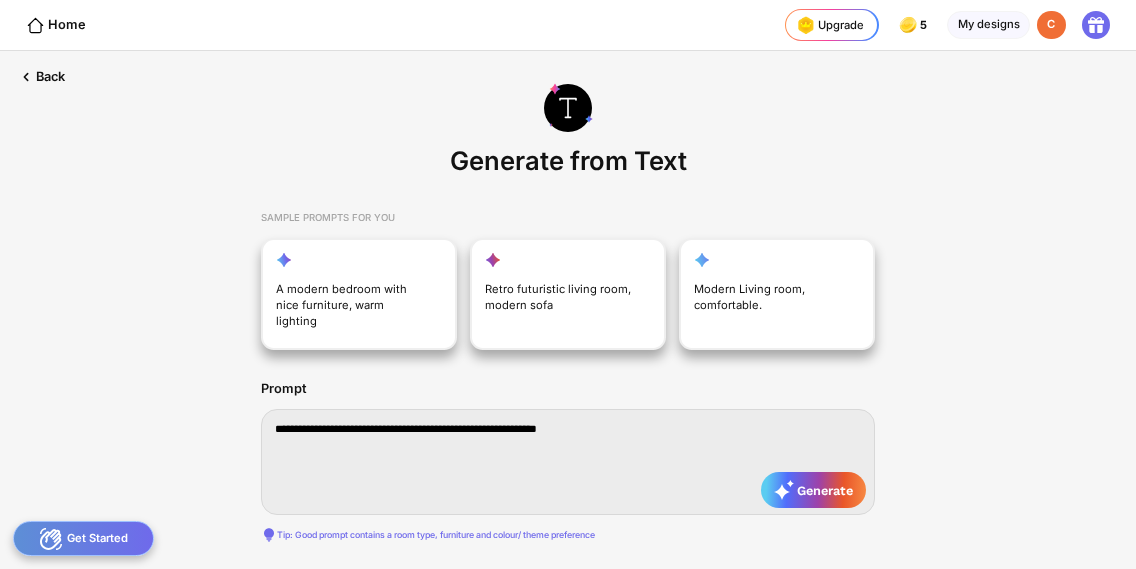 type on "**********" 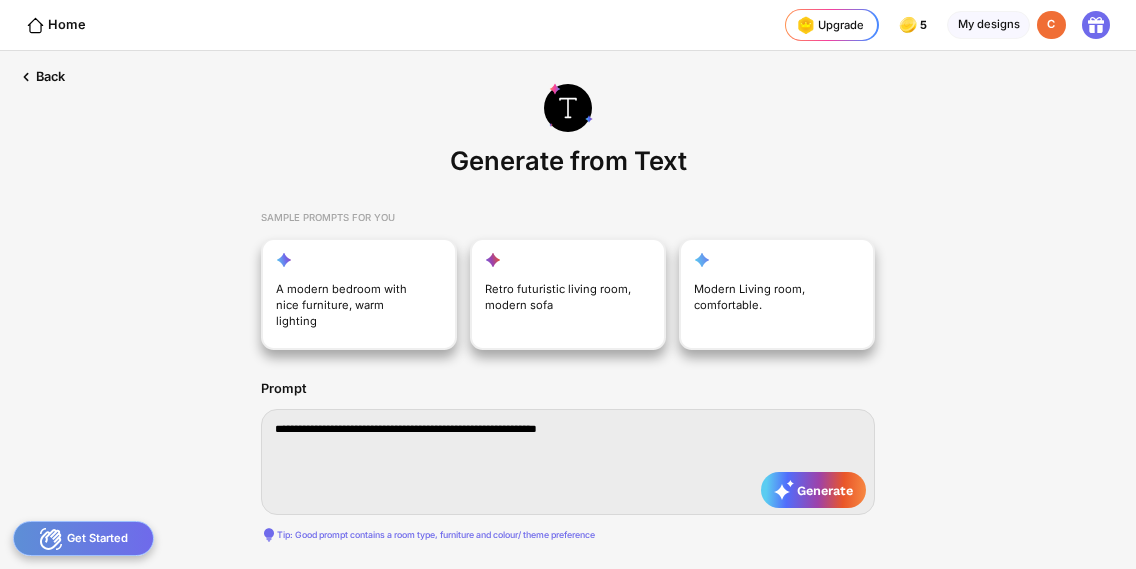type on "**********" 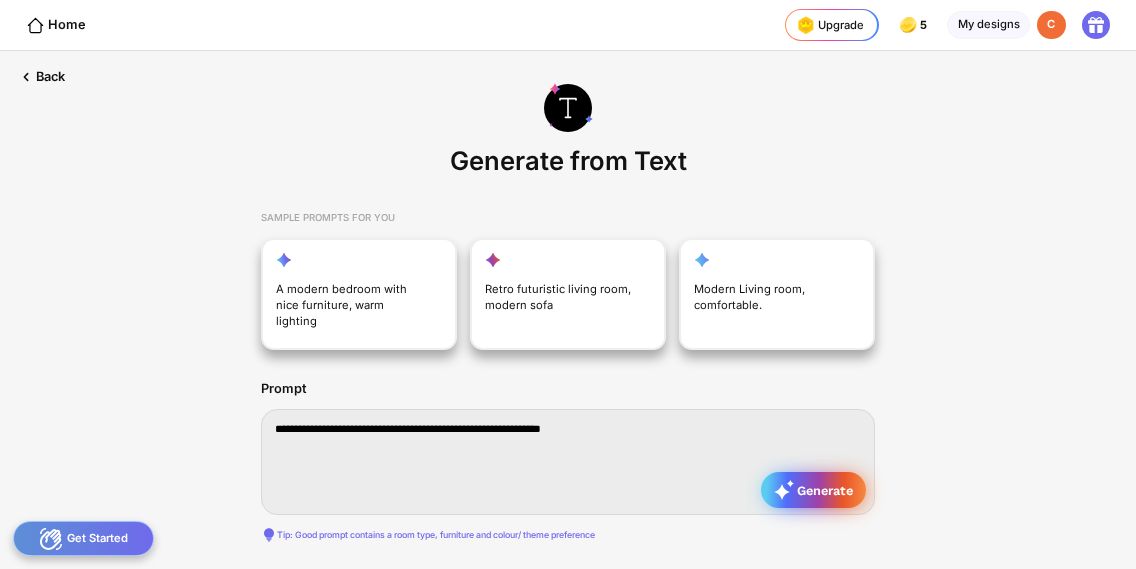 type on "**********" 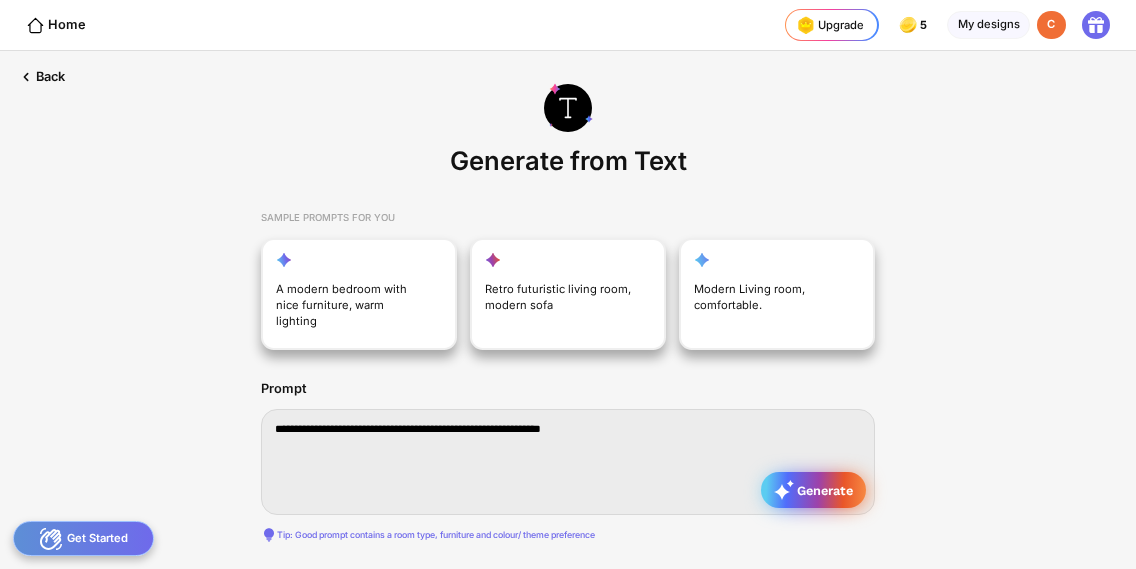 click on "Generate" at bounding box center (813, 490) 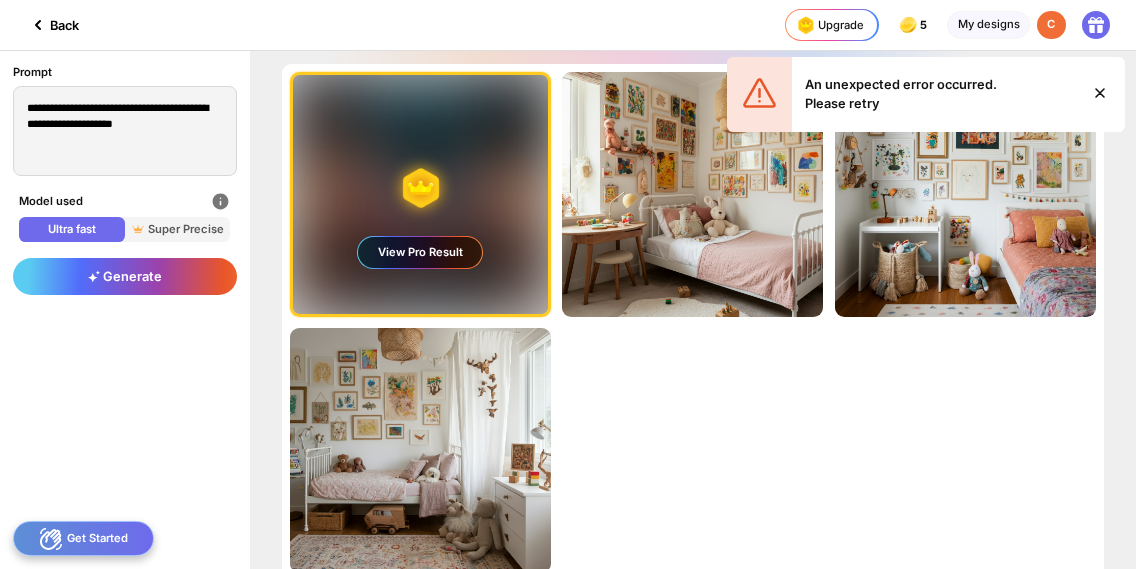 click on "Generating ultra realistic designs with our Super Precise Mode View Pro Result Edit Design Almost there... Edit Design Almost there... Edit Design Almost there... Edit Design" at bounding box center (693, 322) 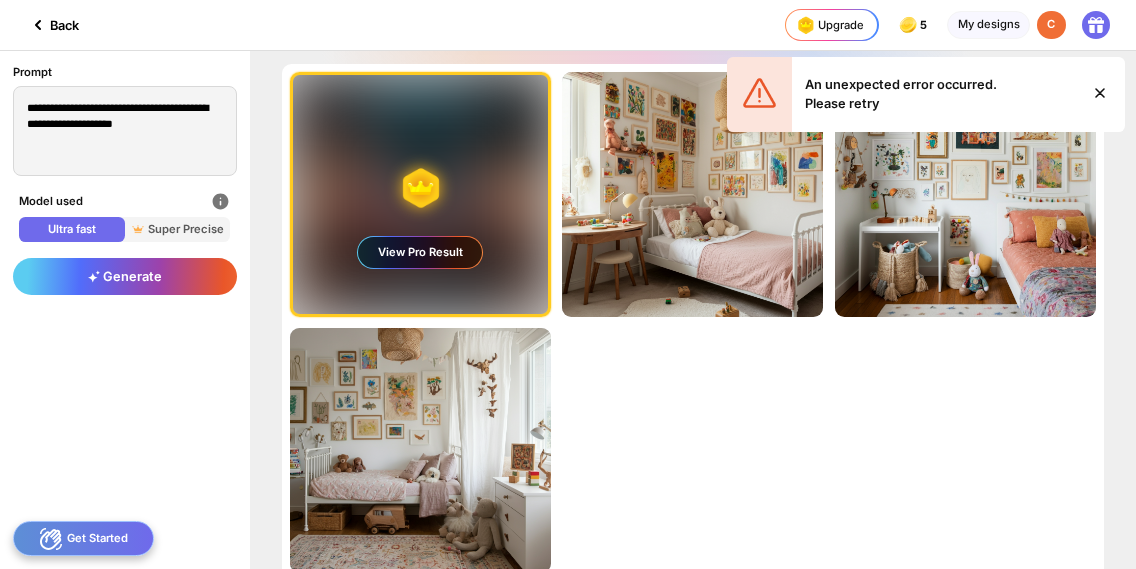 scroll, scrollTop: 1, scrollLeft: 0, axis: vertical 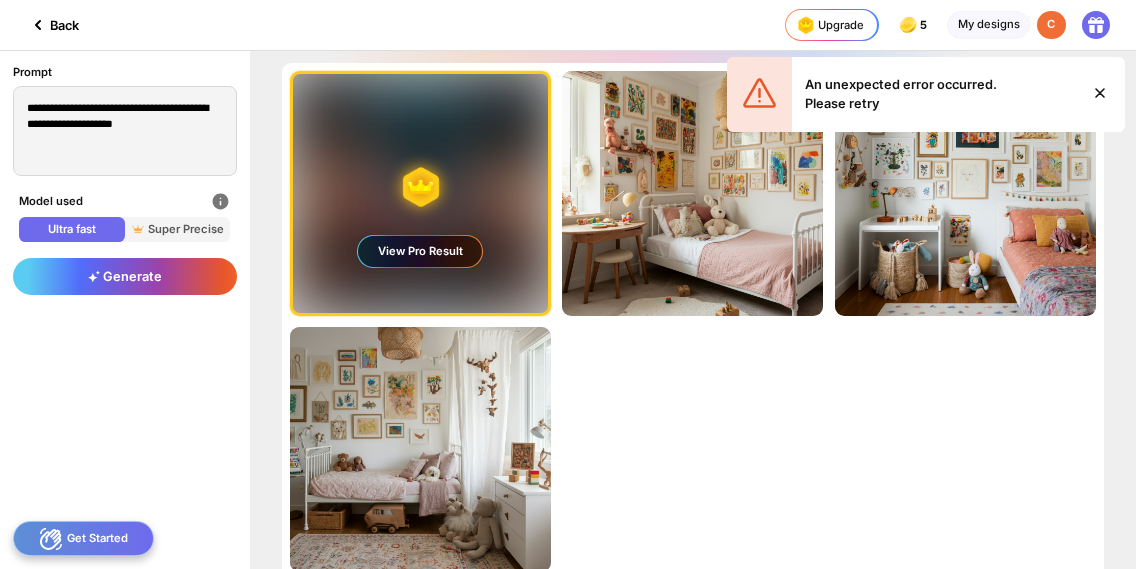 click 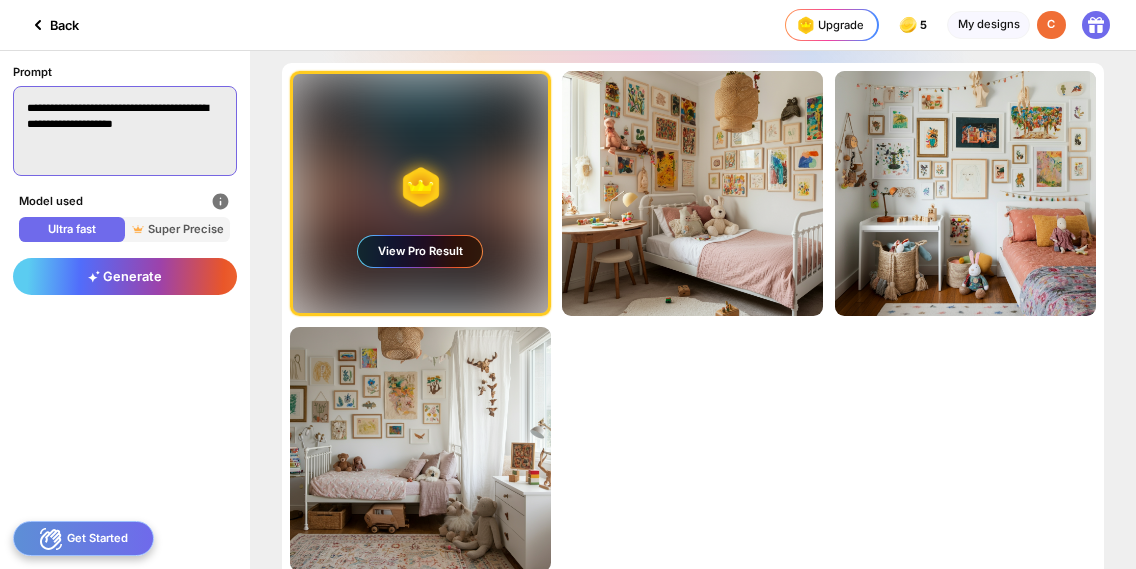 click on "**********" at bounding box center [125, 131] 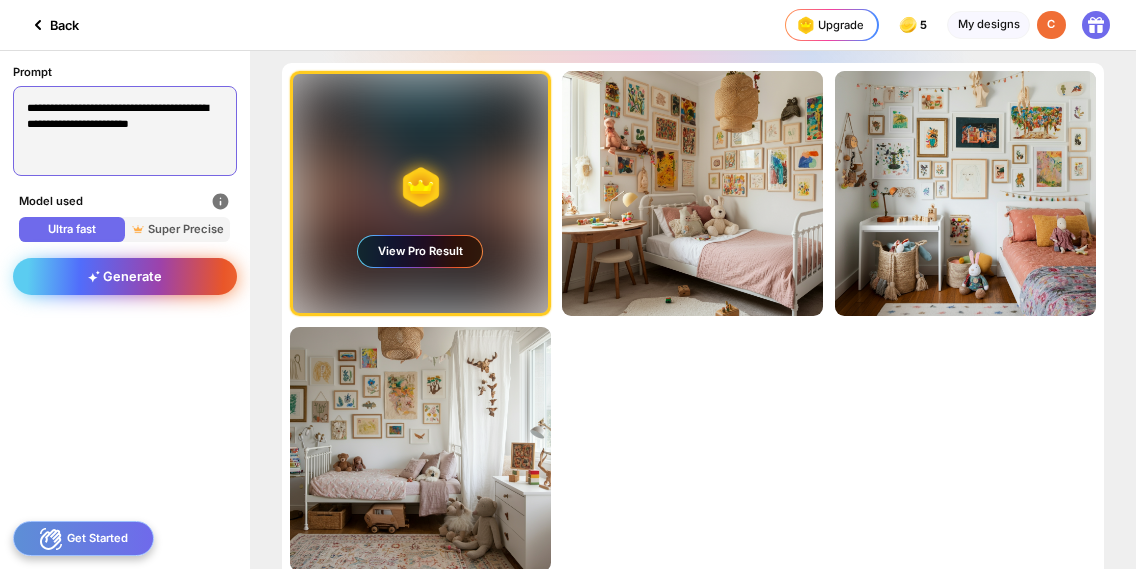 type on "**********" 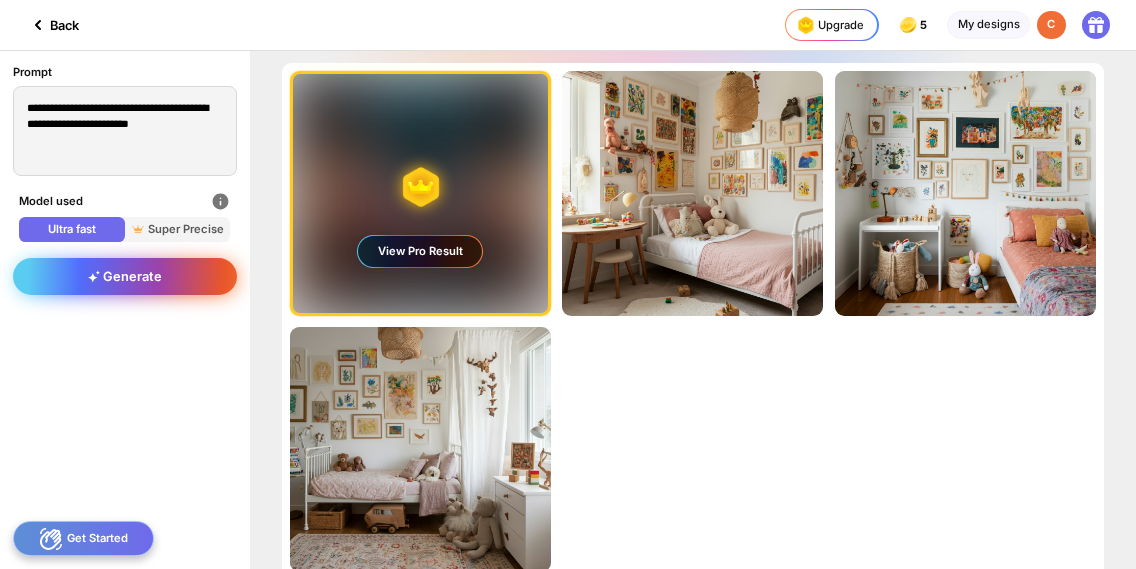 click on "Generate" at bounding box center (125, 276) 